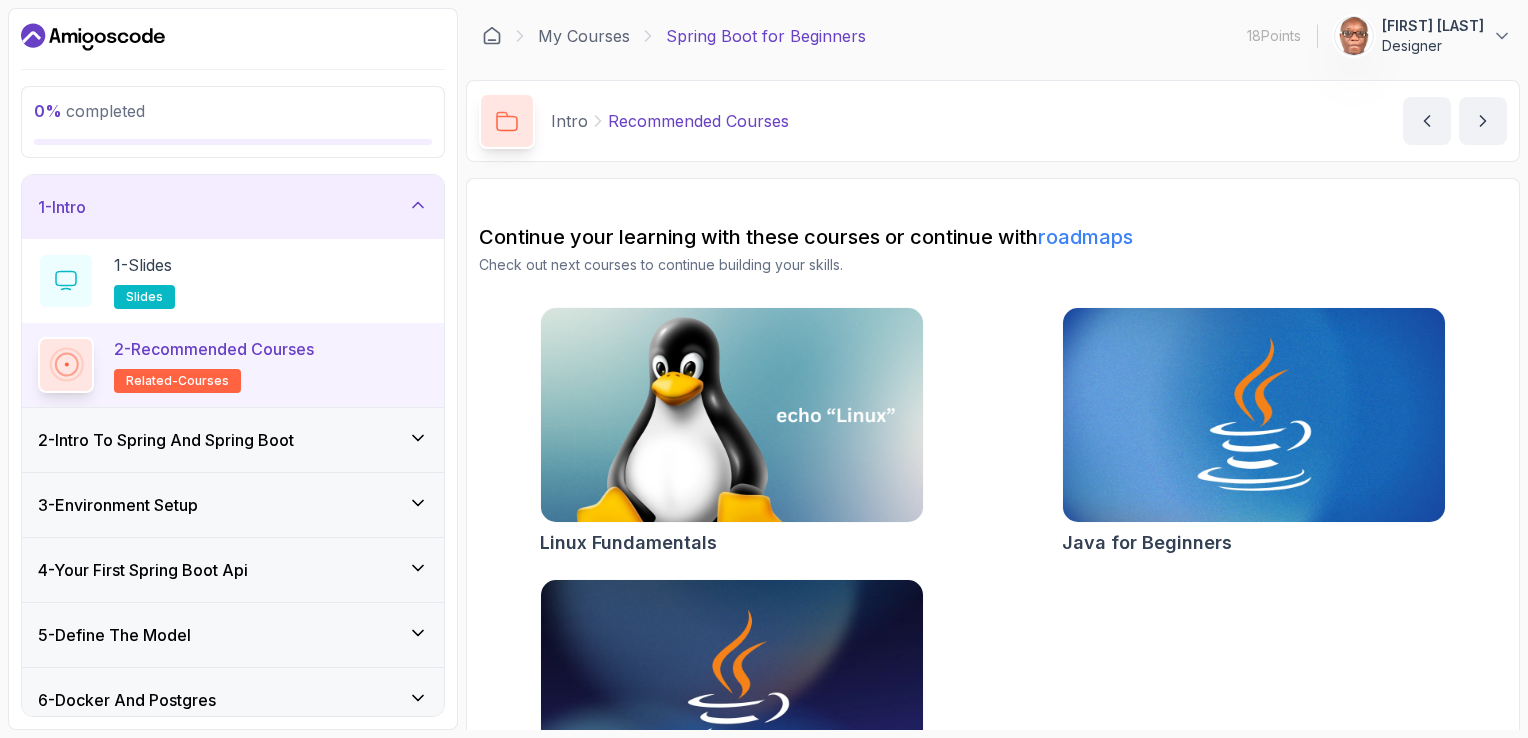 scroll, scrollTop: 0, scrollLeft: 0, axis: both 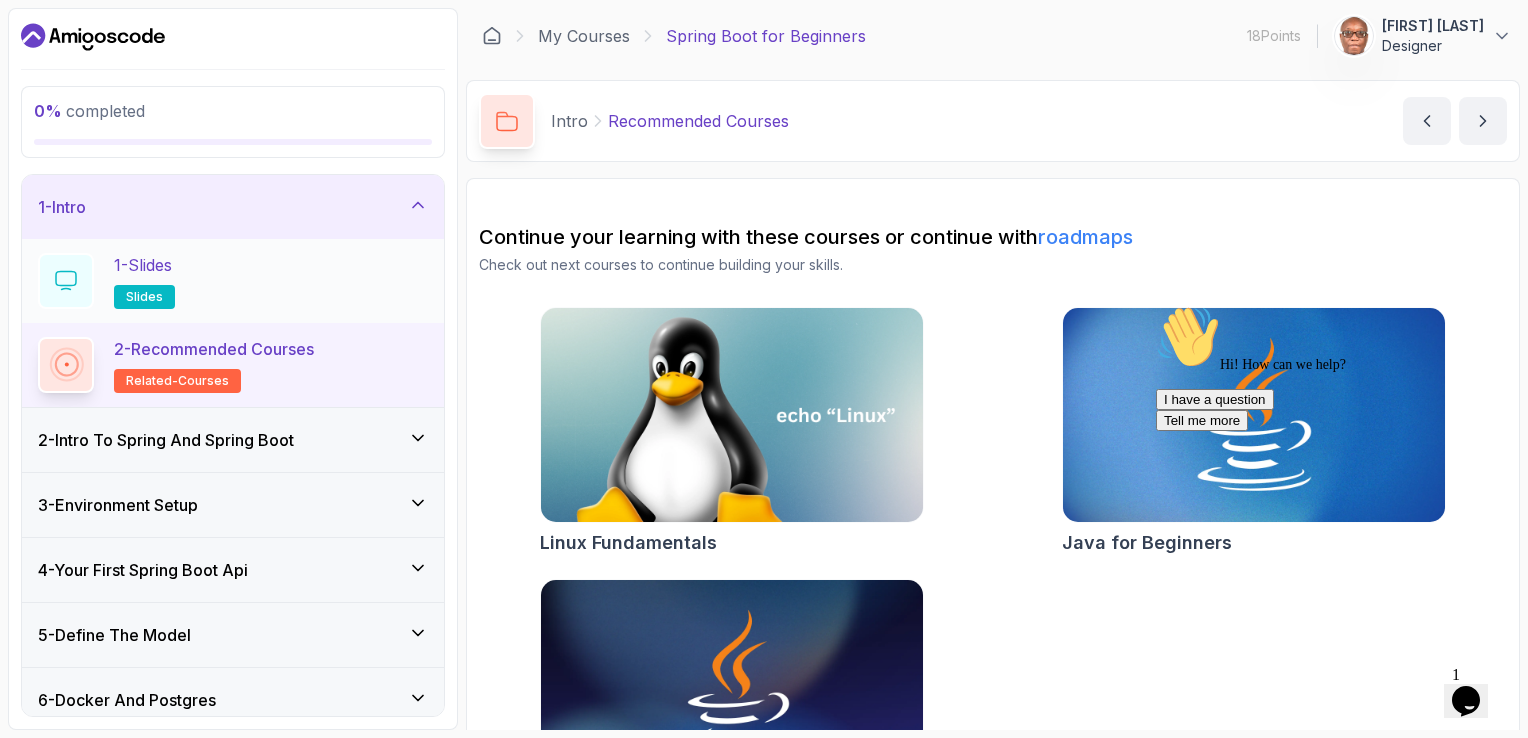 click 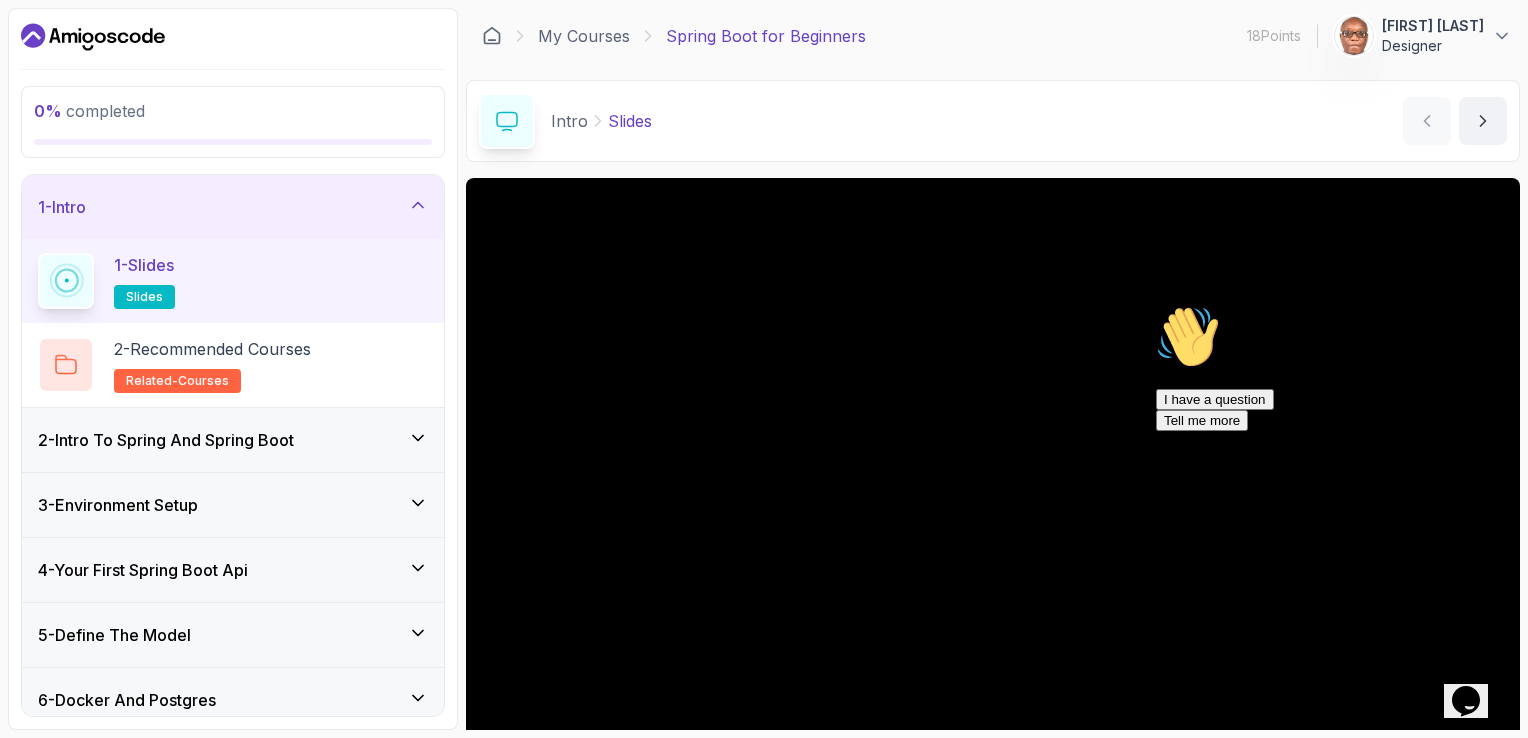 click at bounding box center [1156, 305] 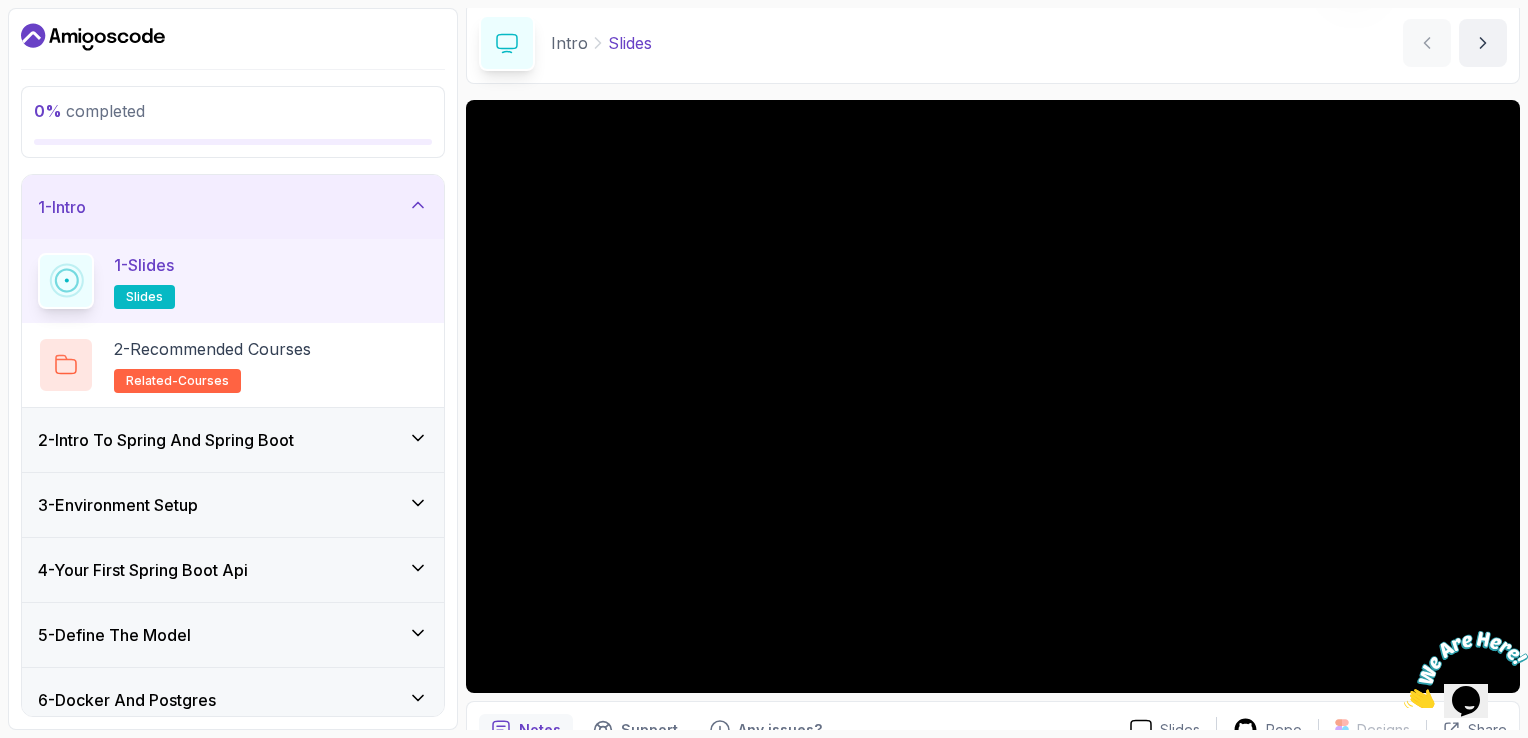 scroll, scrollTop: 178, scrollLeft: 0, axis: vertical 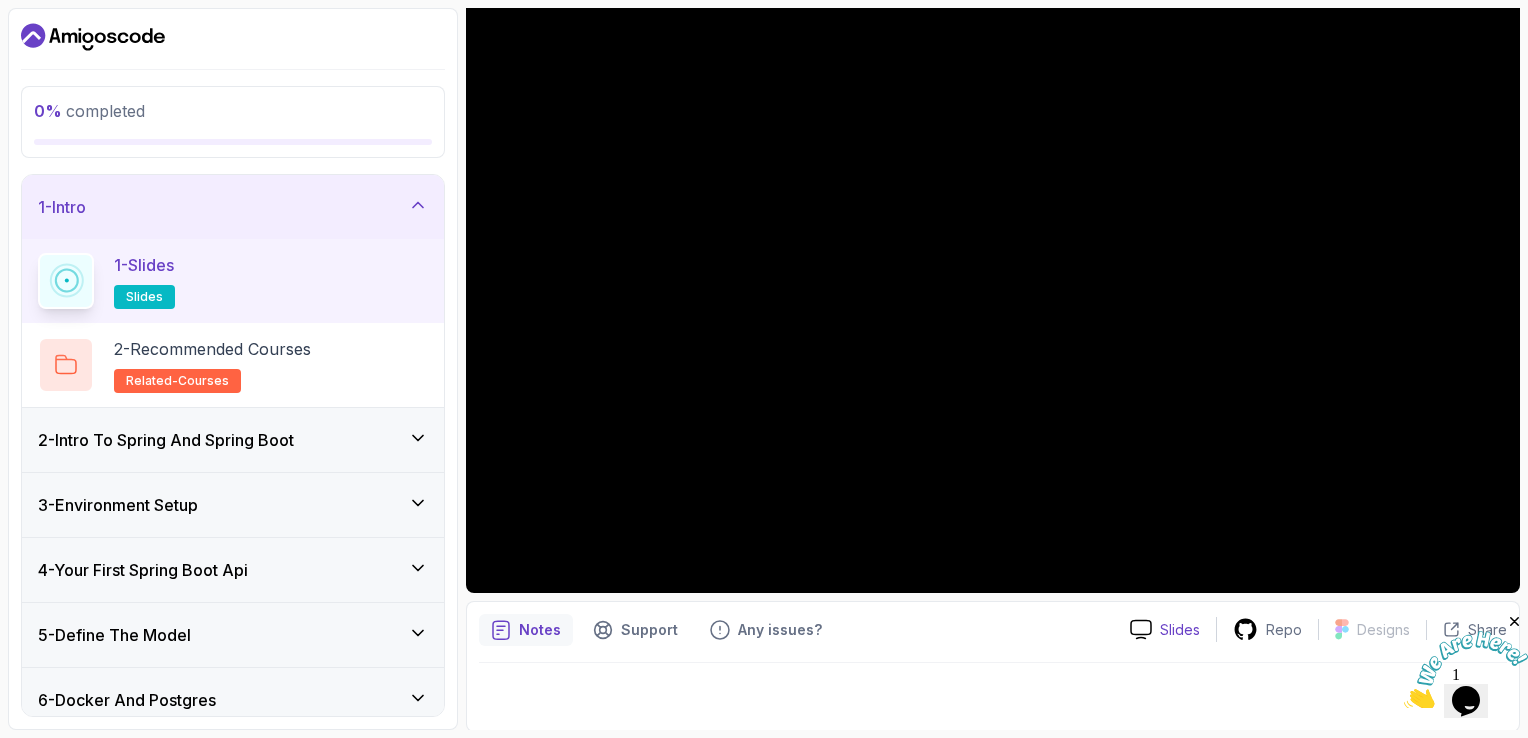 click 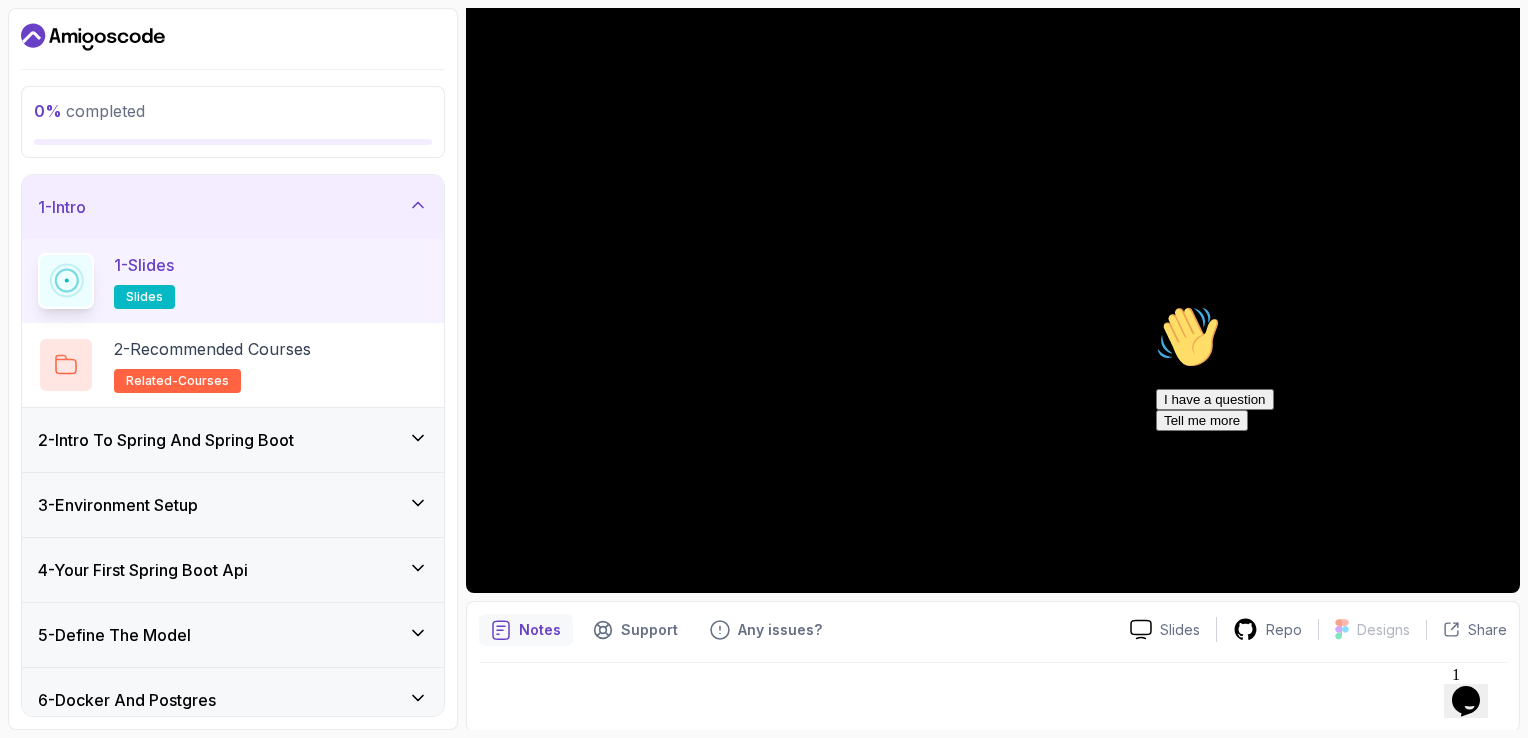 click at bounding box center [1156, 305] 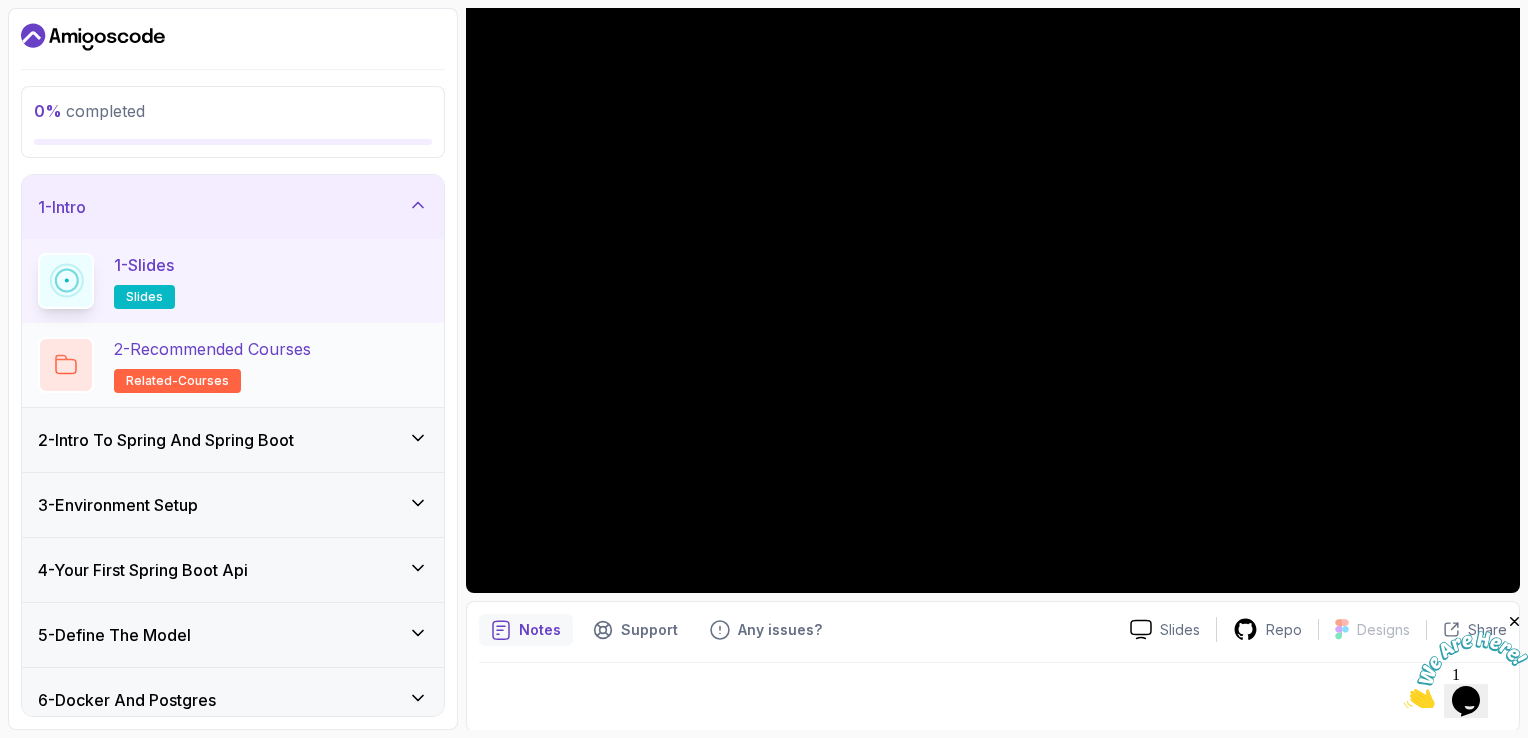 click 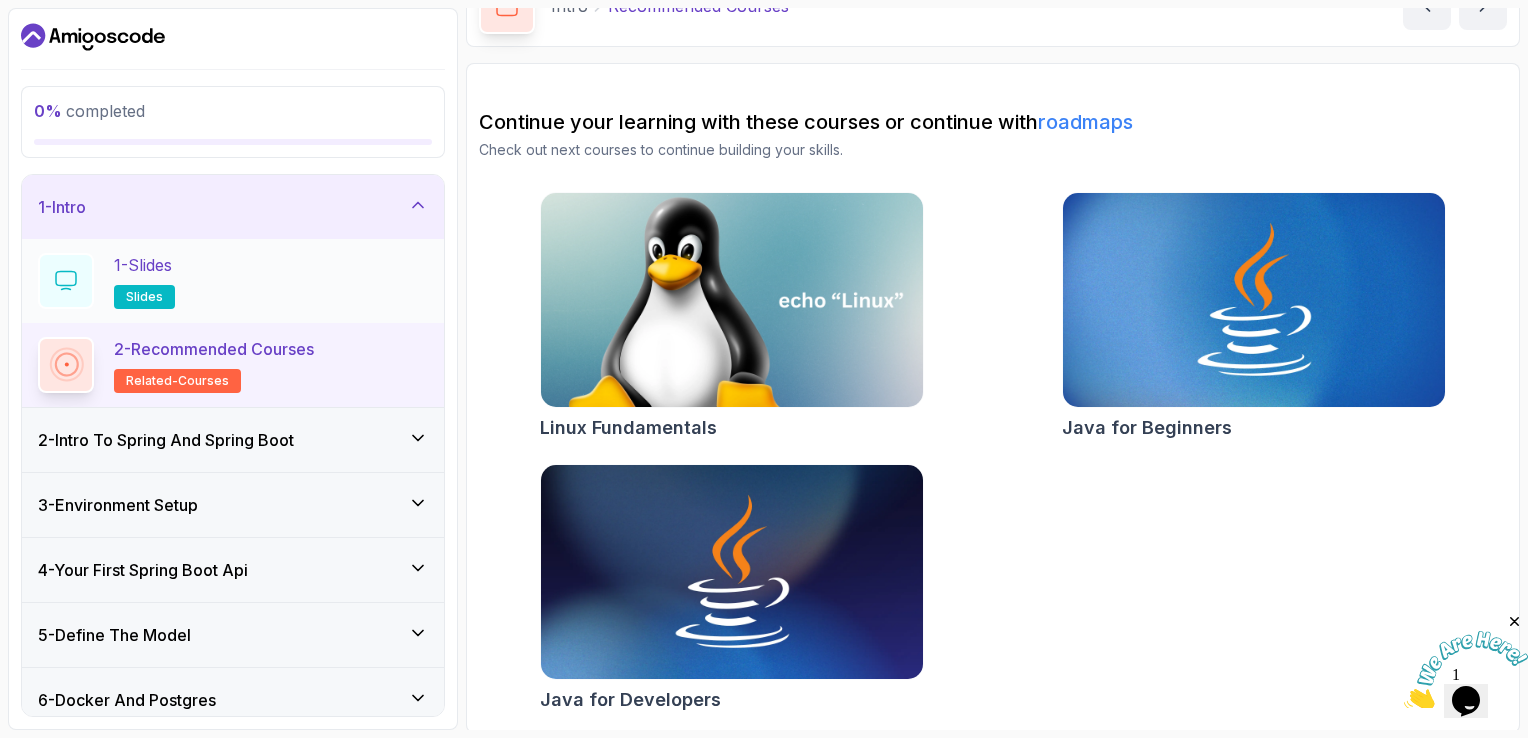 scroll, scrollTop: 116, scrollLeft: 0, axis: vertical 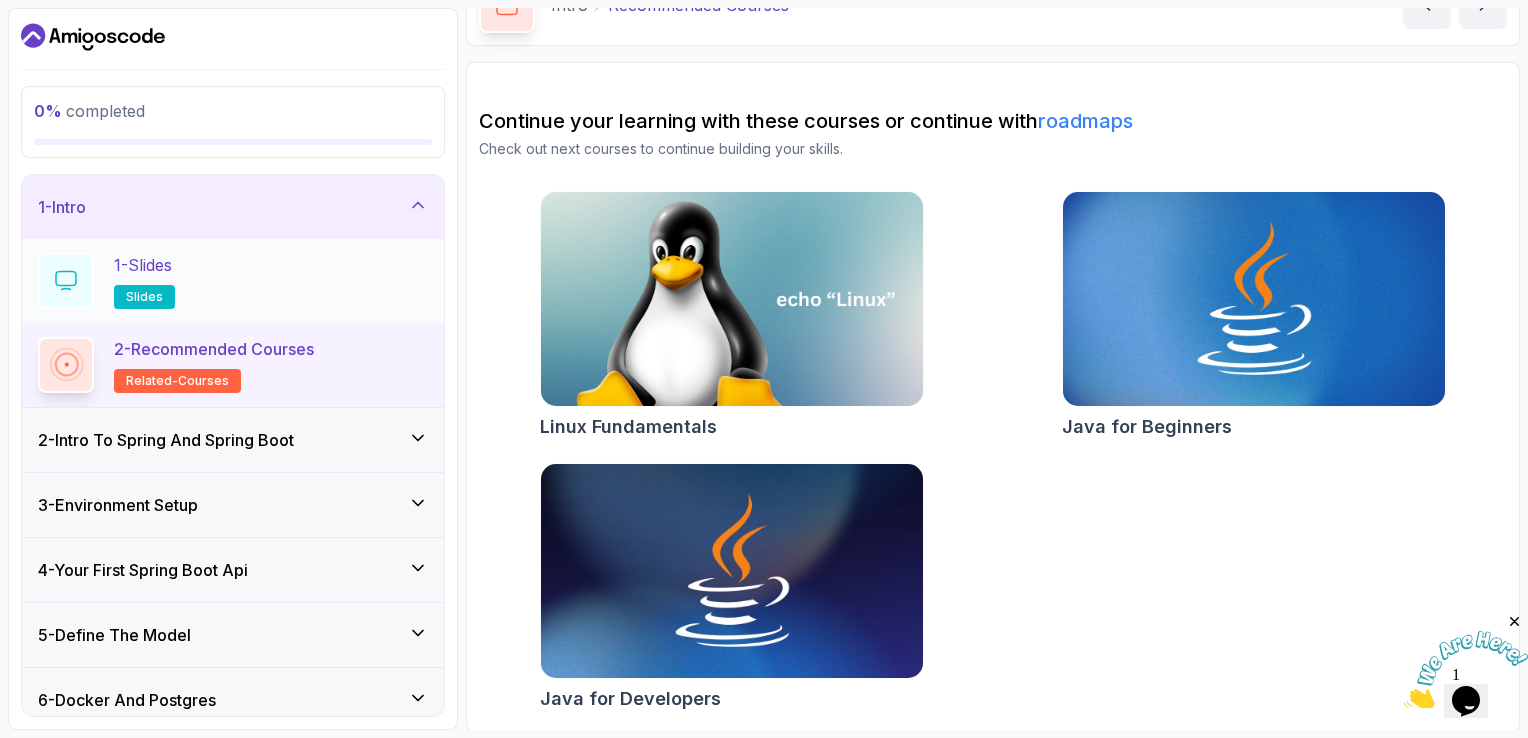 click on "2  -  Intro To Spring And Spring Boot" at bounding box center [166, 440] 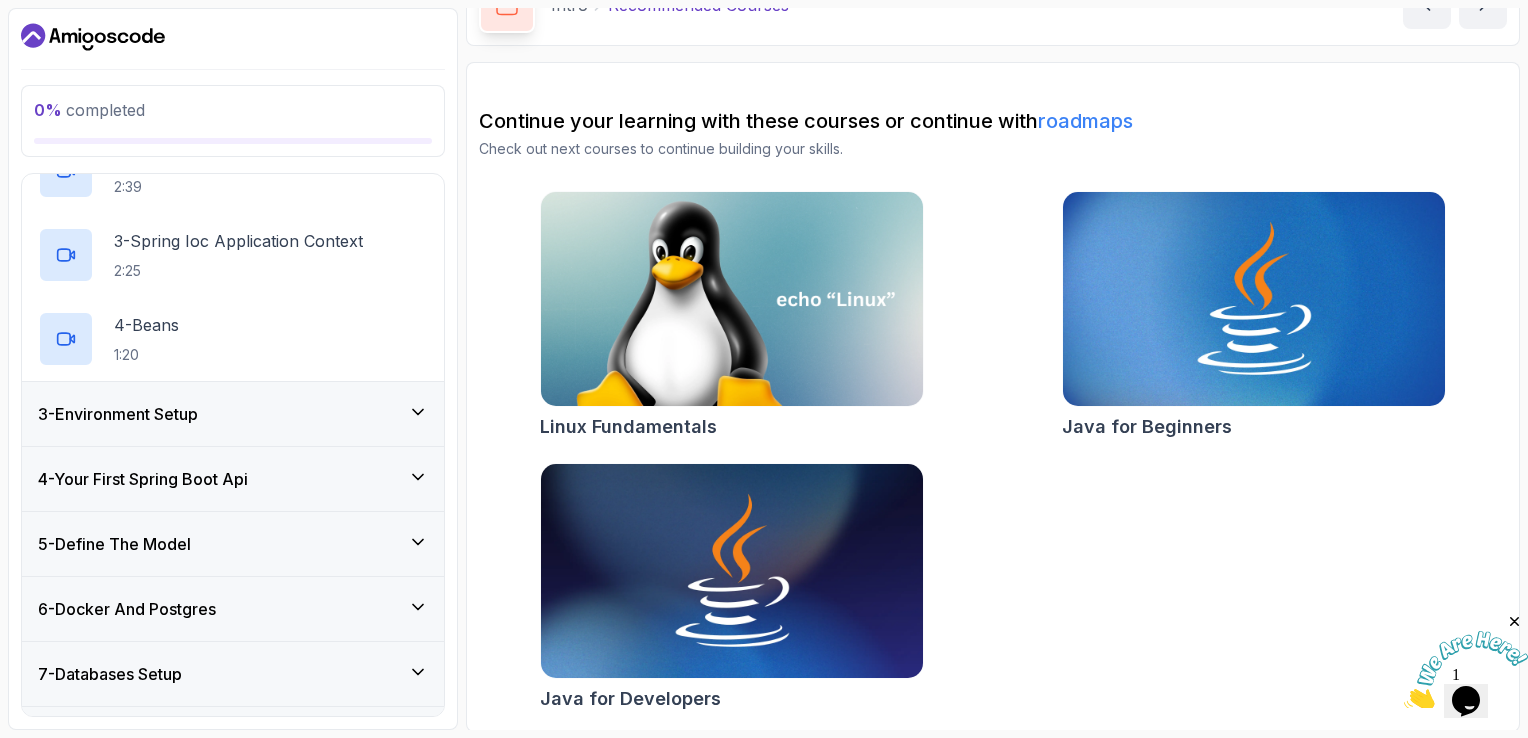 scroll, scrollTop: 0, scrollLeft: 0, axis: both 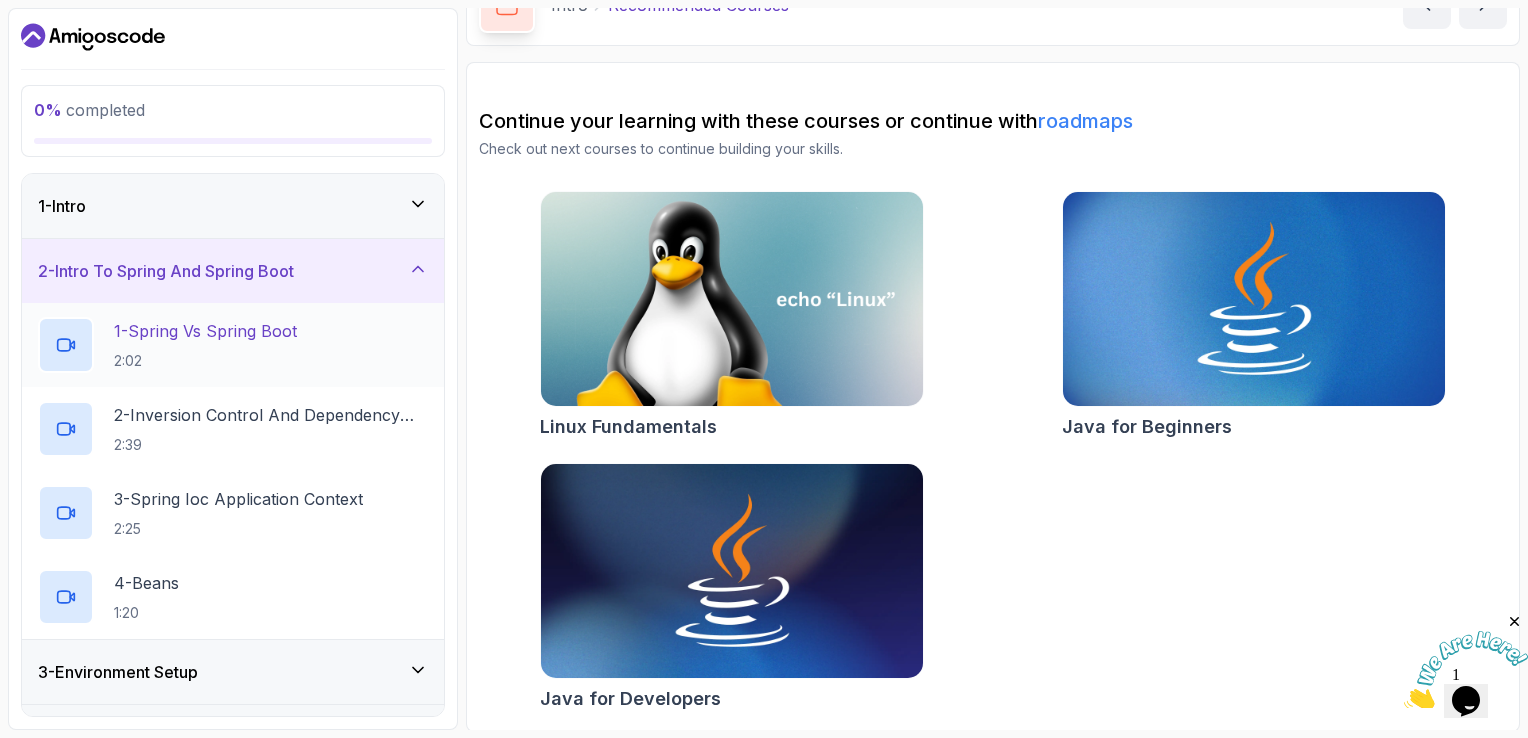 click 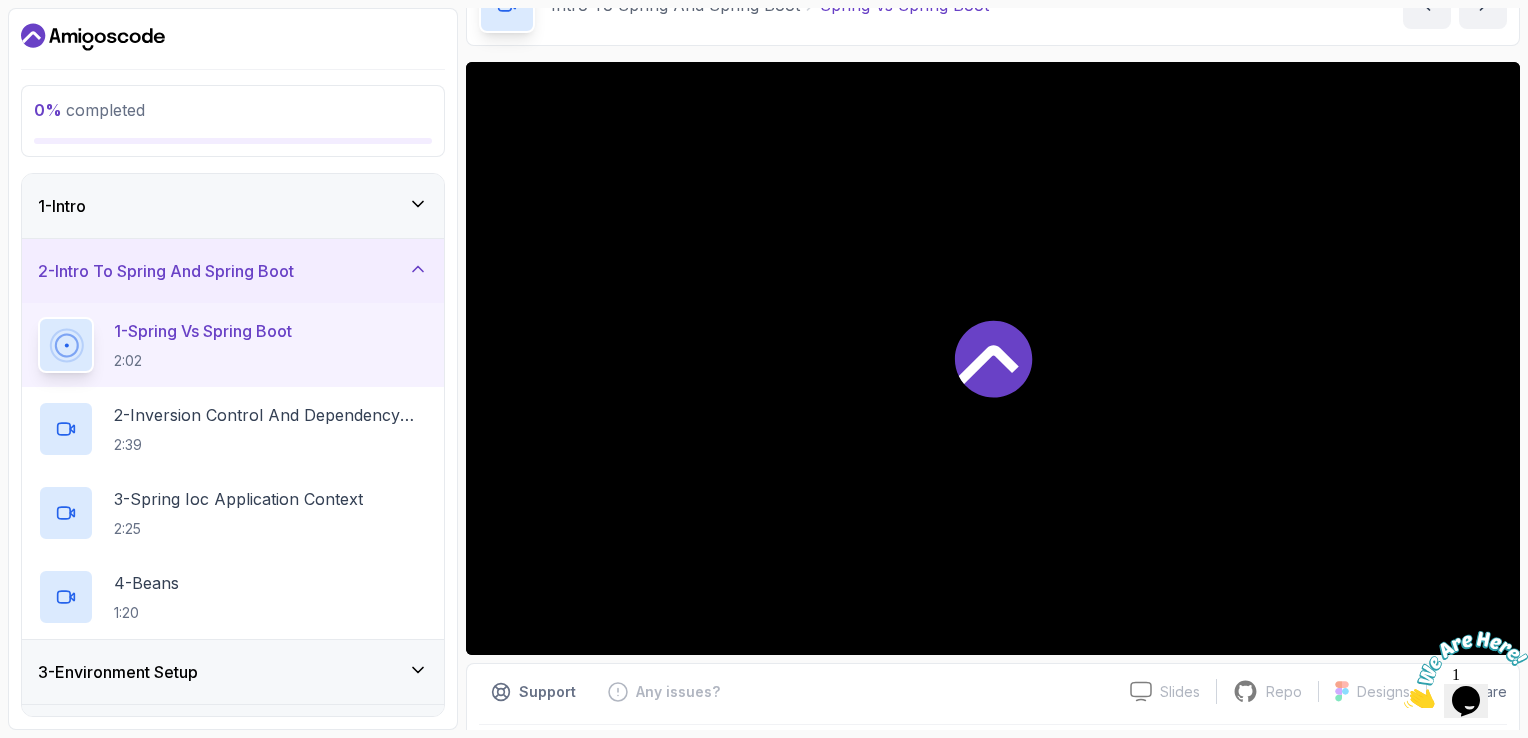 scroll, scrollTop: 117, scrollLeft: 0, axis: vertical 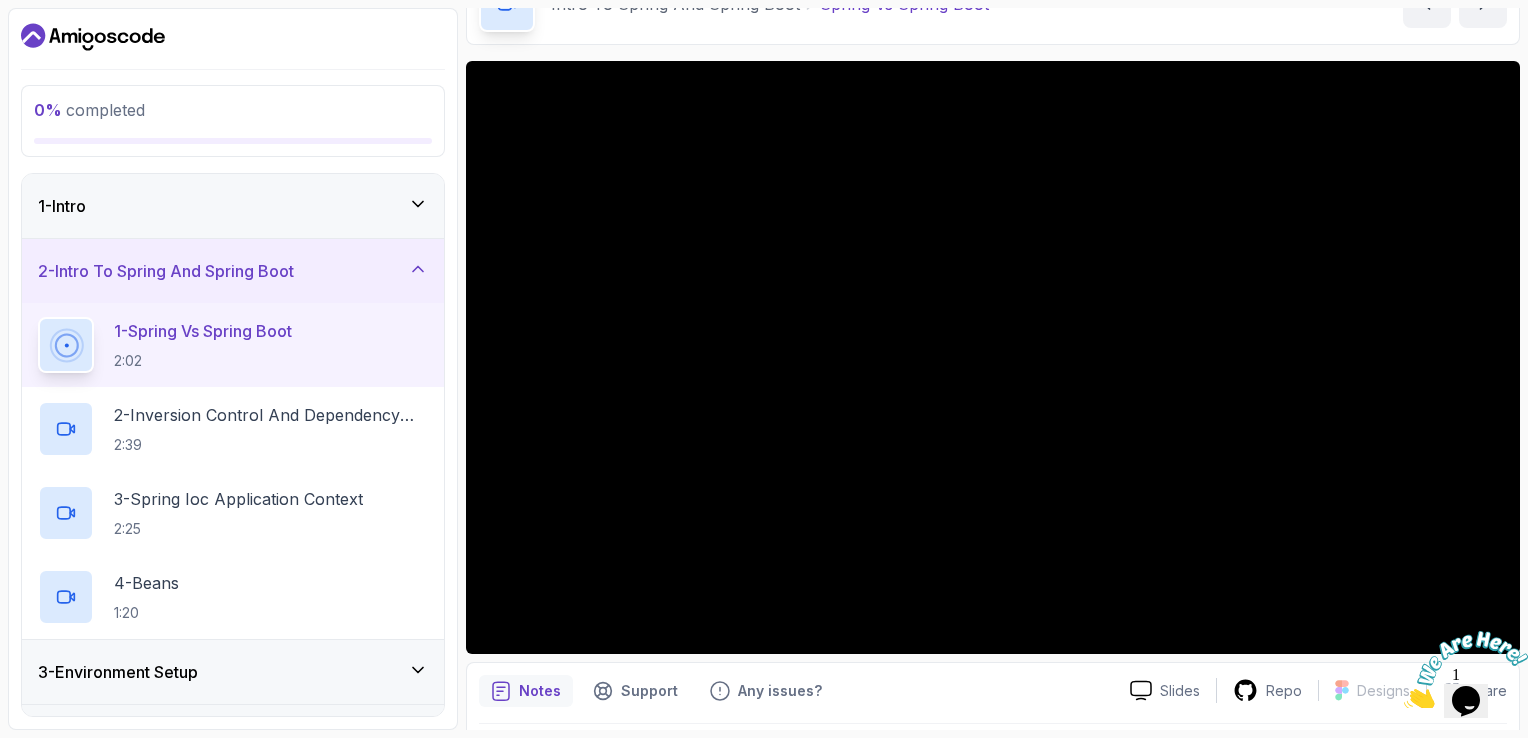click 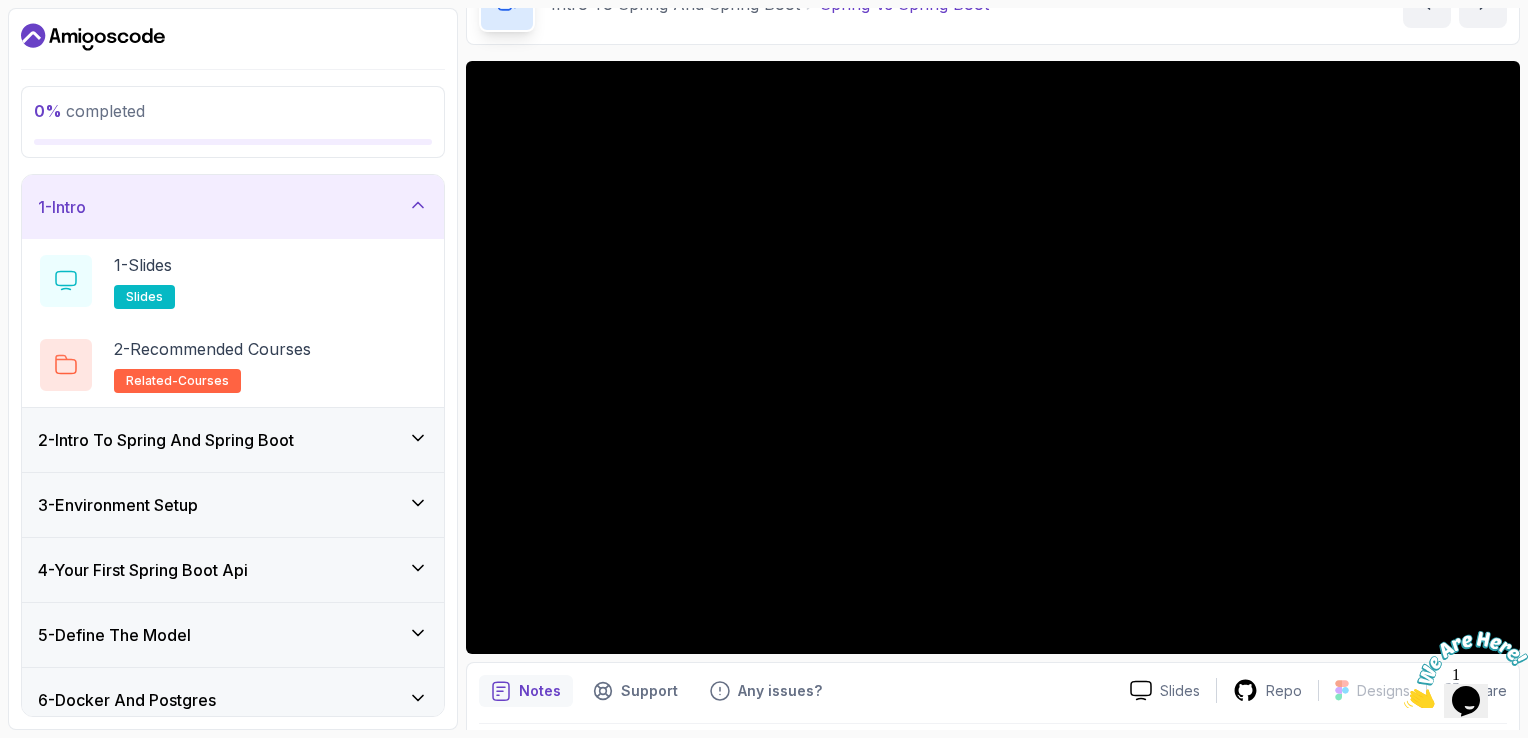 click 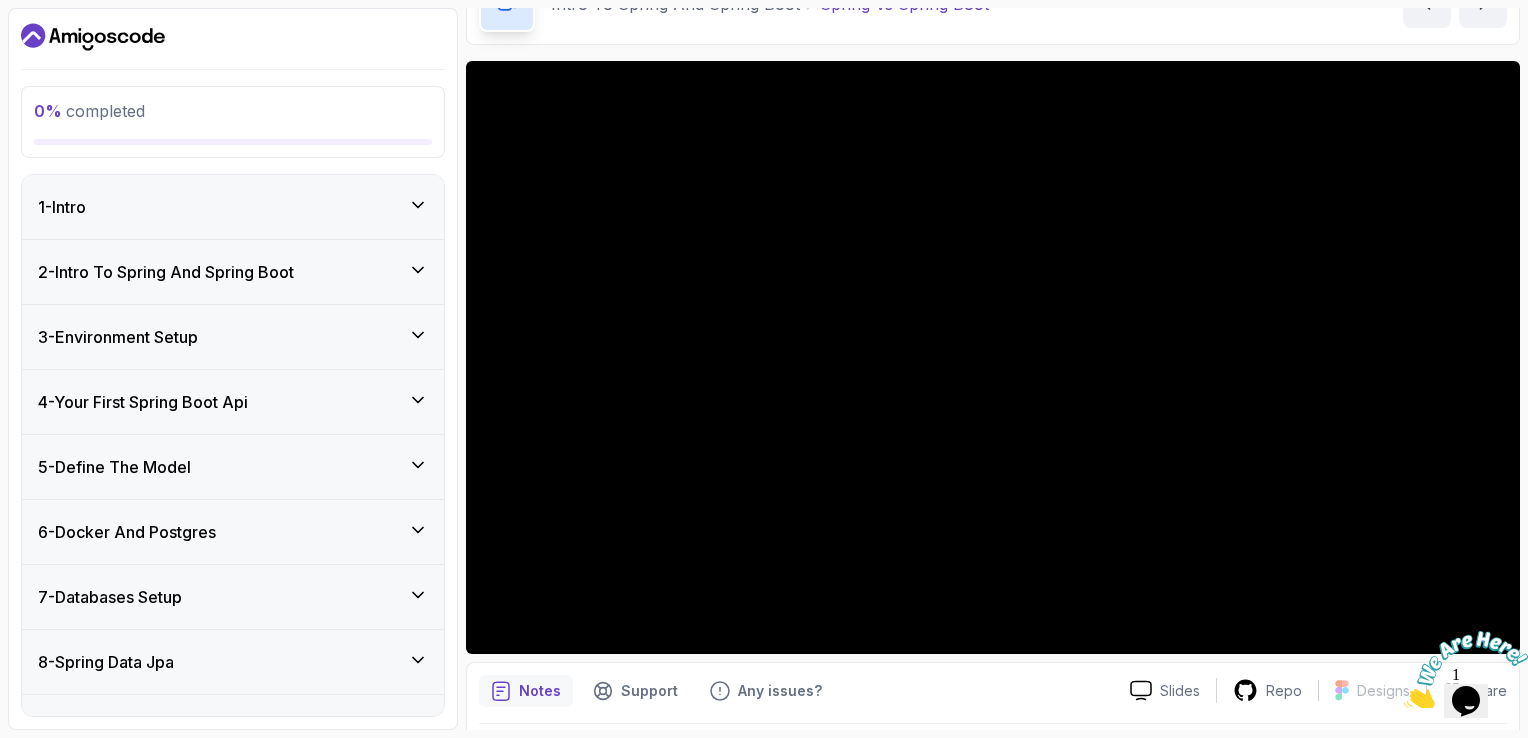 click 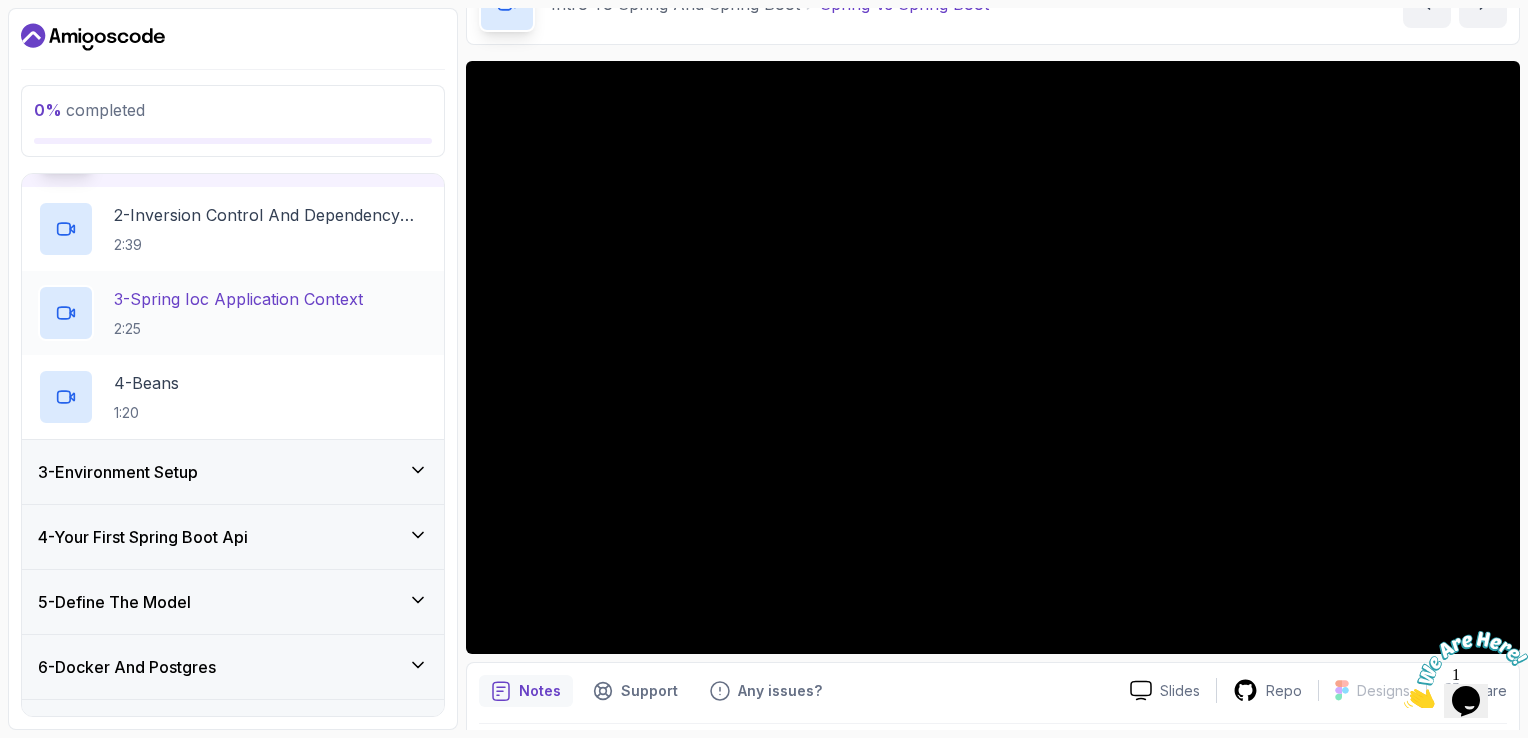 scroll, scrollTop: 100, scrollLeft: 0, axis: vertical 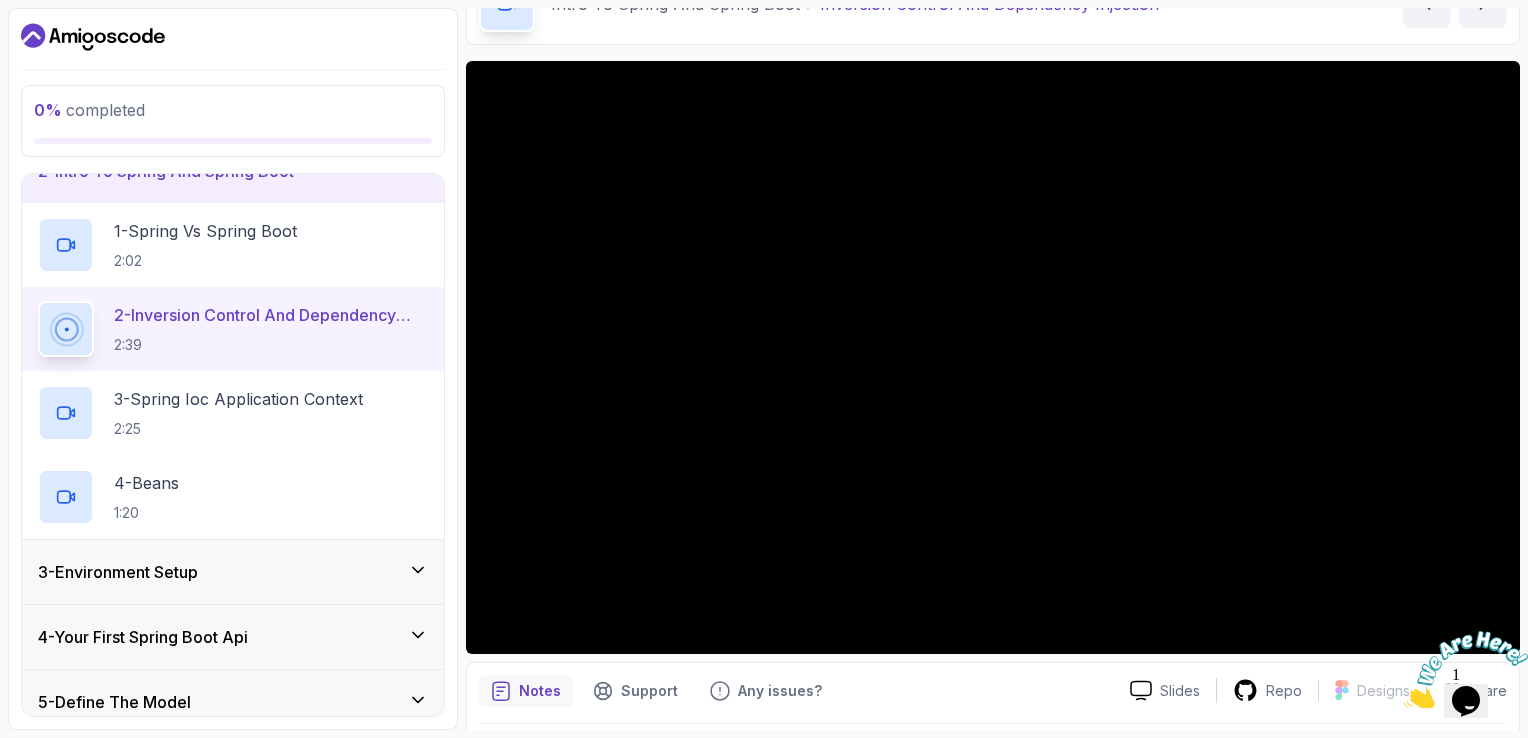 click on "0 % completed 1  -  Intro 2  -  Intro To Spring And Spring Boot 1  -  Spring Vs Spring Boot 2:02 2  -  Inversion Control And Dependency Injection 2:39 3  -  Spring Ioc Application Context 2:25 4  -  Beans 1:20 3  -  Environment Setup 4  -  Your First Spring Boot Api 5  -  Define The Model 6  -  Docker And Postgres 7  -  Databases Setup 8  -  Spring Data Jpa 9  -  Crud 10  -  Exercises 11  -  Artificial Intelligence 12  -  Outro My Courses Spring Boot for Beginners 18  Points 1 [FIRST] [LAST] Designer 2 - Intro To Spring And Spring Boot  0 % completed Intro To Spring And Spring Boot Inversion Control And Dependency Injection Inversion Control And Dependency Injection by  [NAME] Slides Repo Designs Design not available Share Notes Support Any issues? Slides Repo Designs Design not available Share" at bounding box center [764, 369] 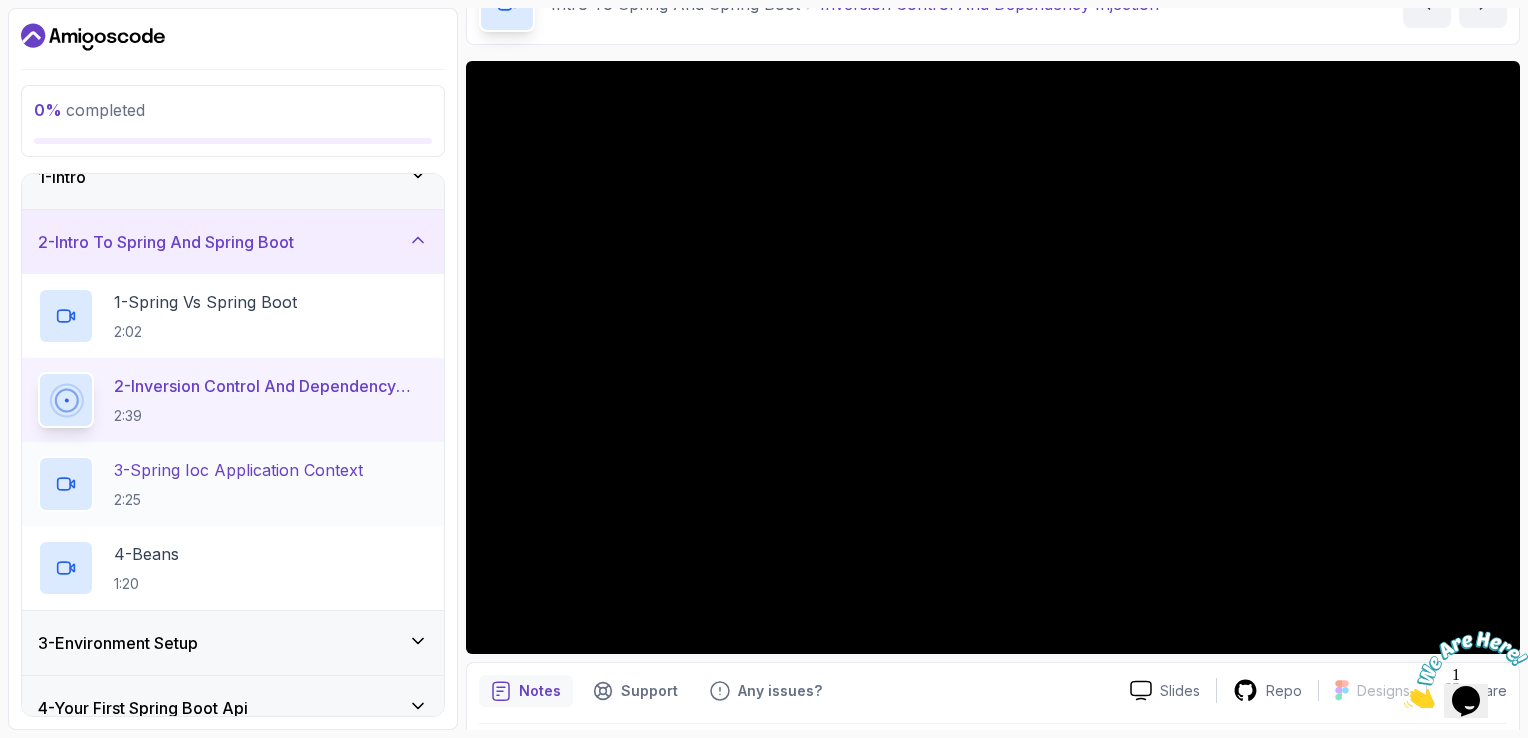 scroll, scrollTop: 0, scrollLeft: 0, axis: both 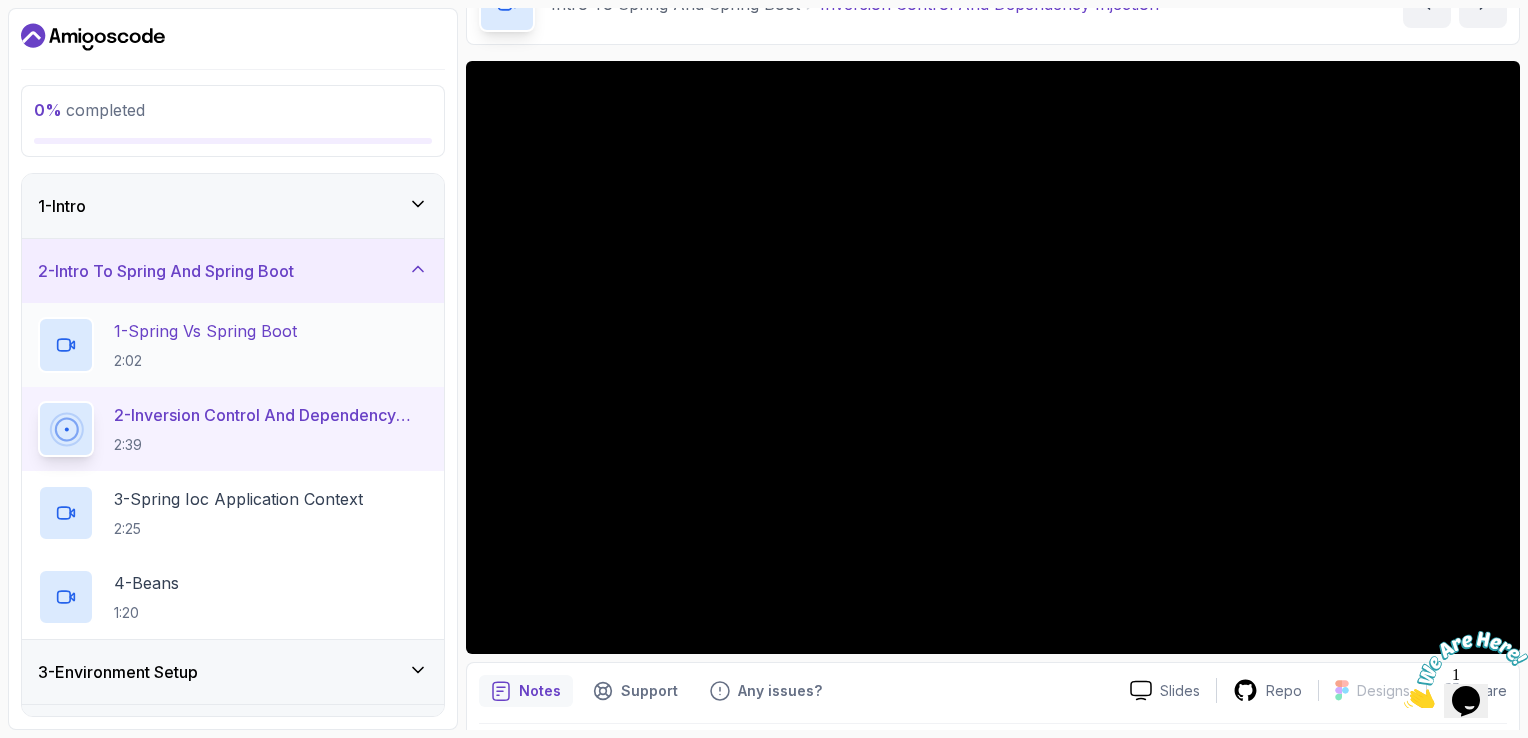 click on "2:02" at bounding box center (205, 361) 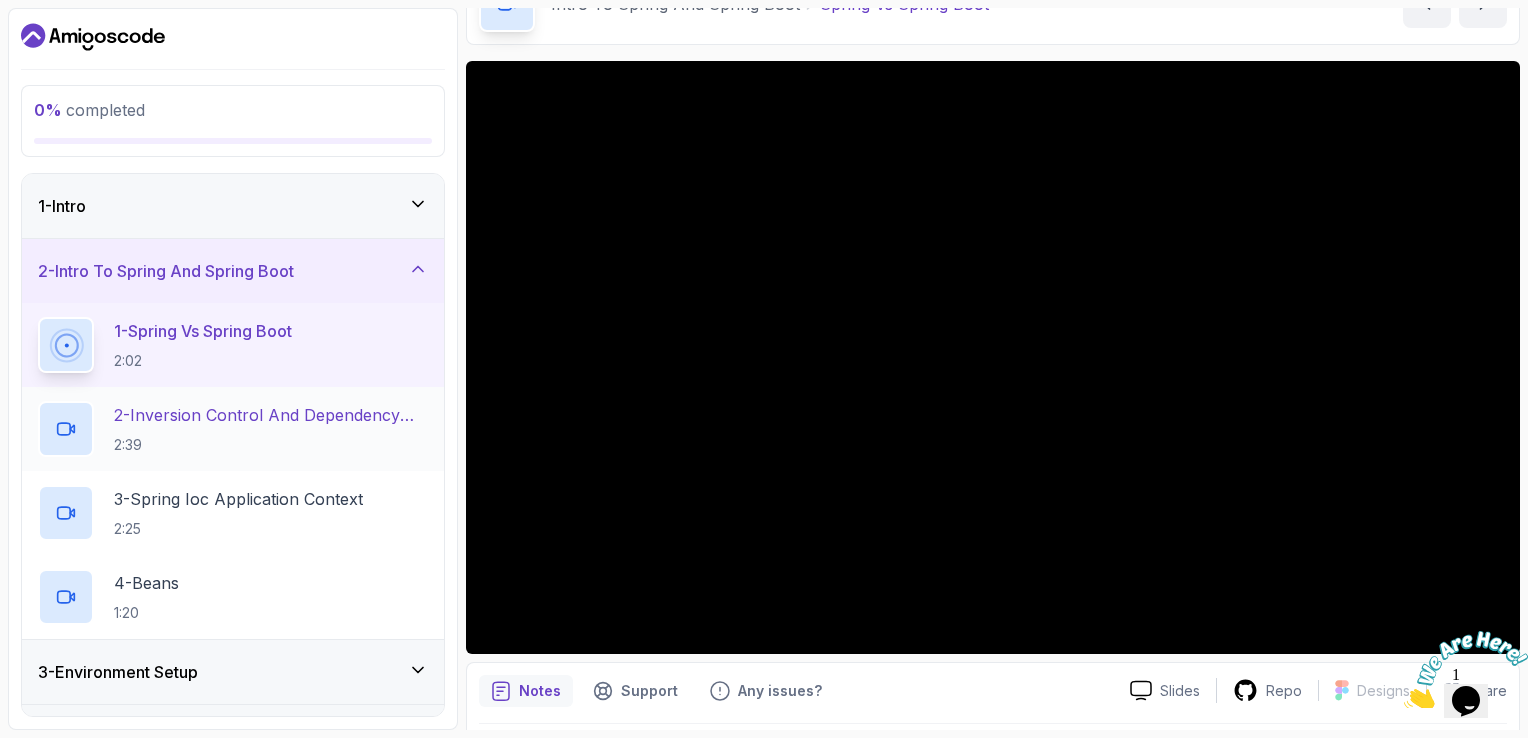 click on "2  -  Inversion Control And Dependency Injection" at bounding box center [271, 415] 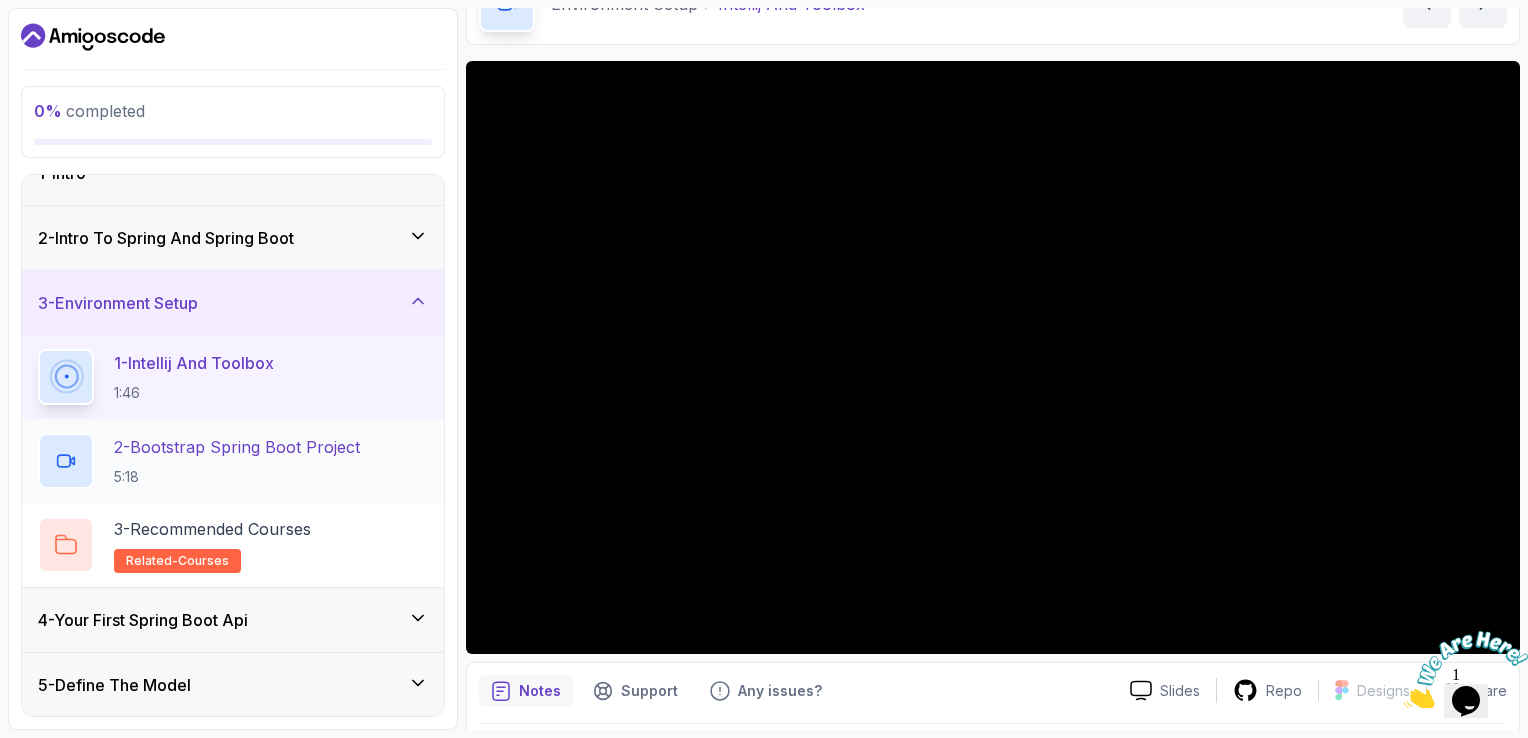 scroll, scrollTop: 0, scrollLeft: 0, axis: both 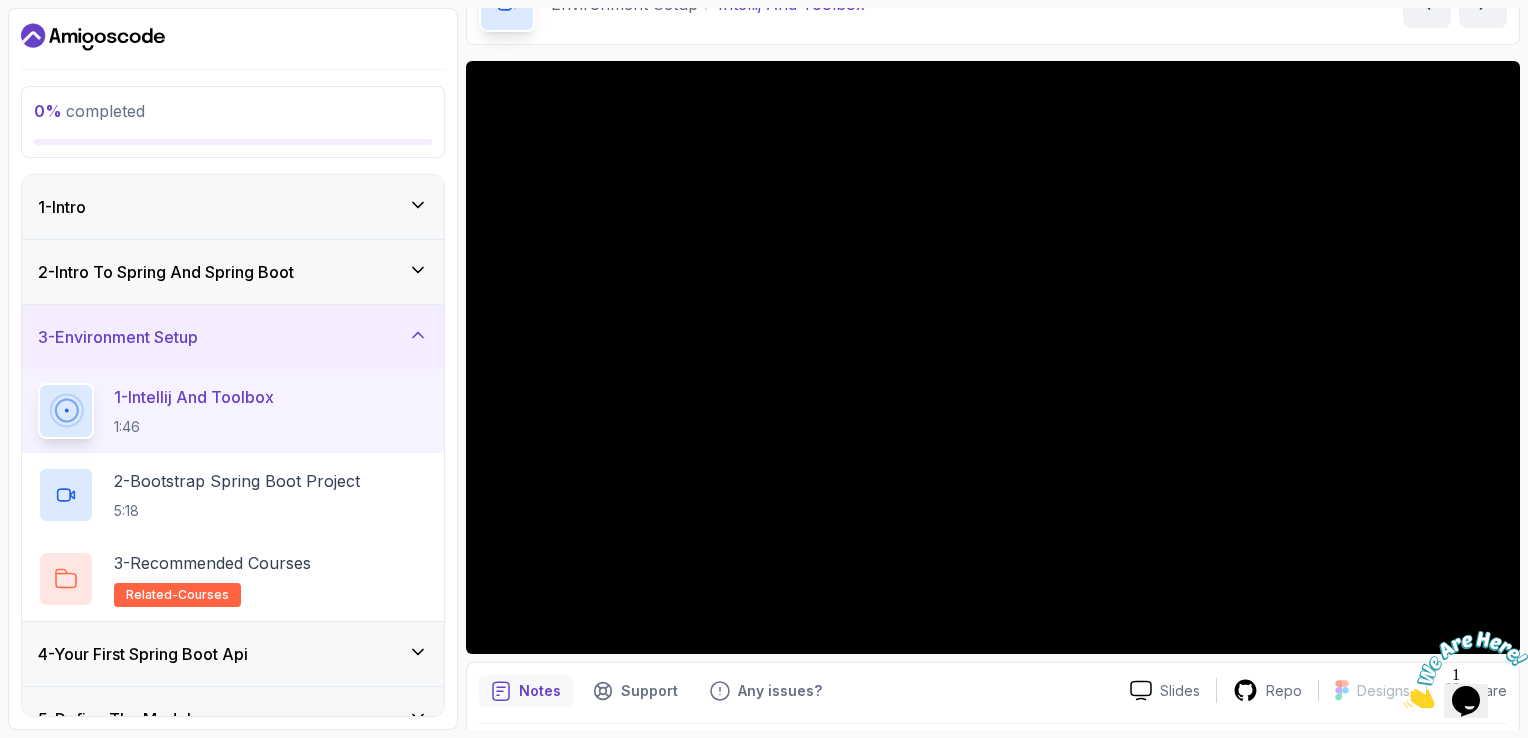 click 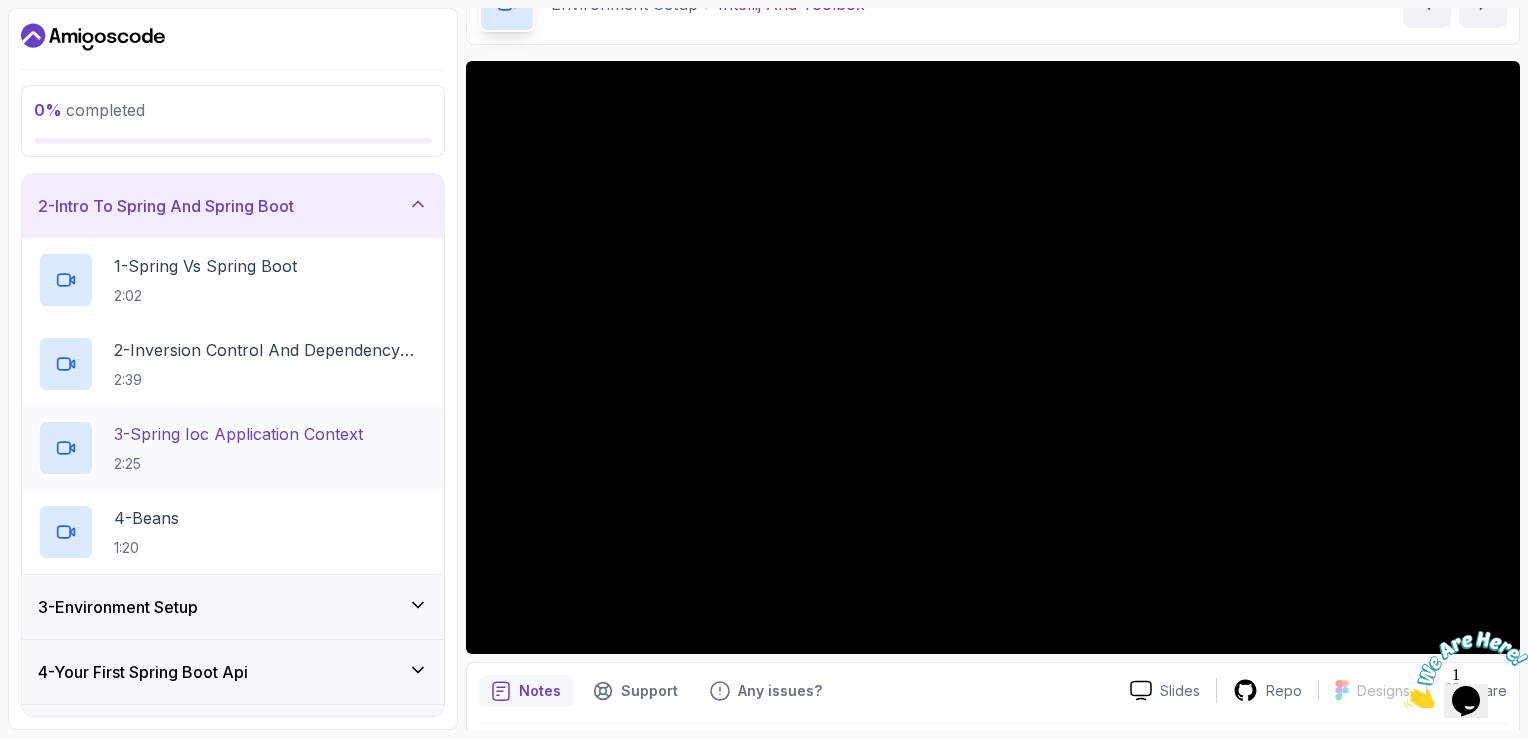 scroll, scrollTop: 100, scrollLeft: 0, axis: vertical 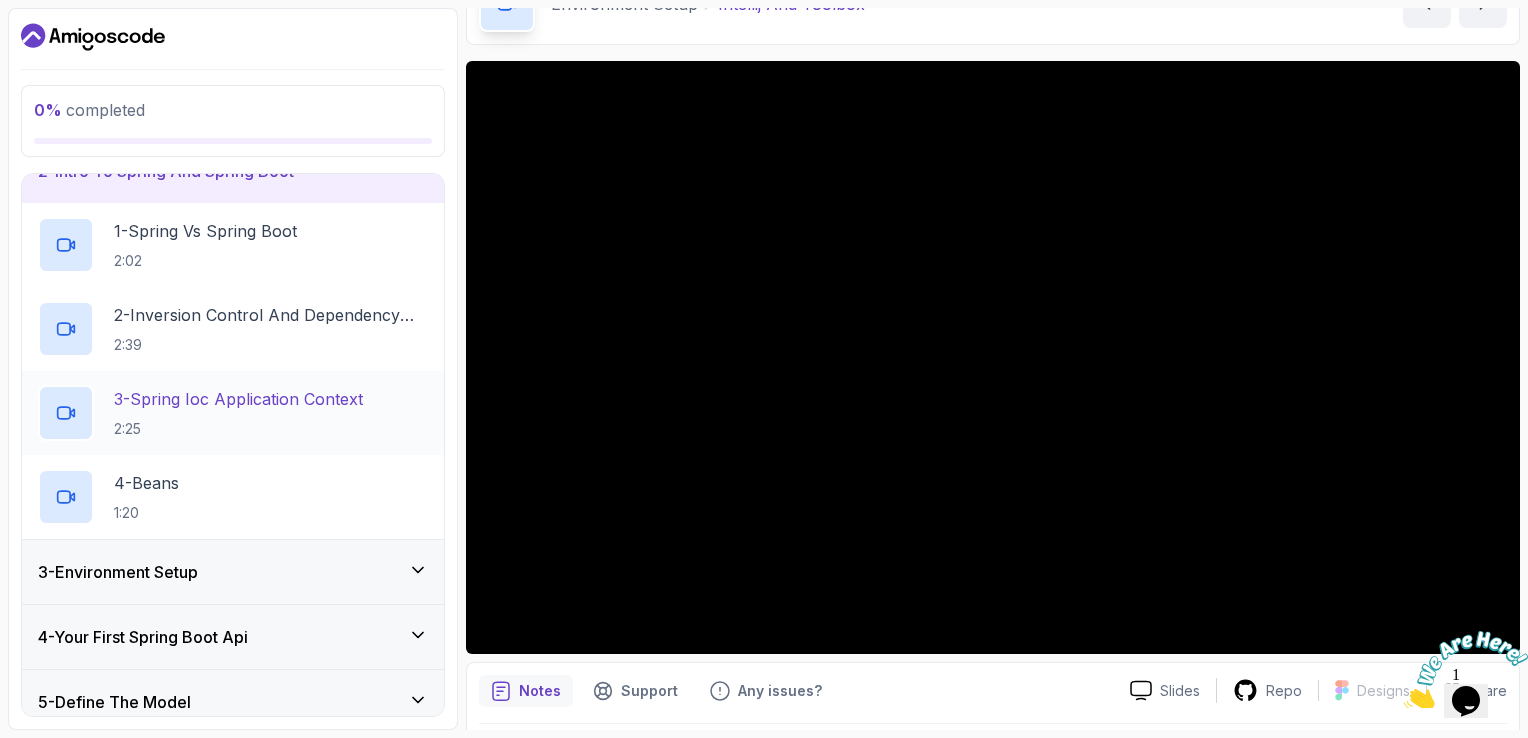 click on "3  -  Spring Ioc Application Context 2:25" at bounding box center [238, 413] 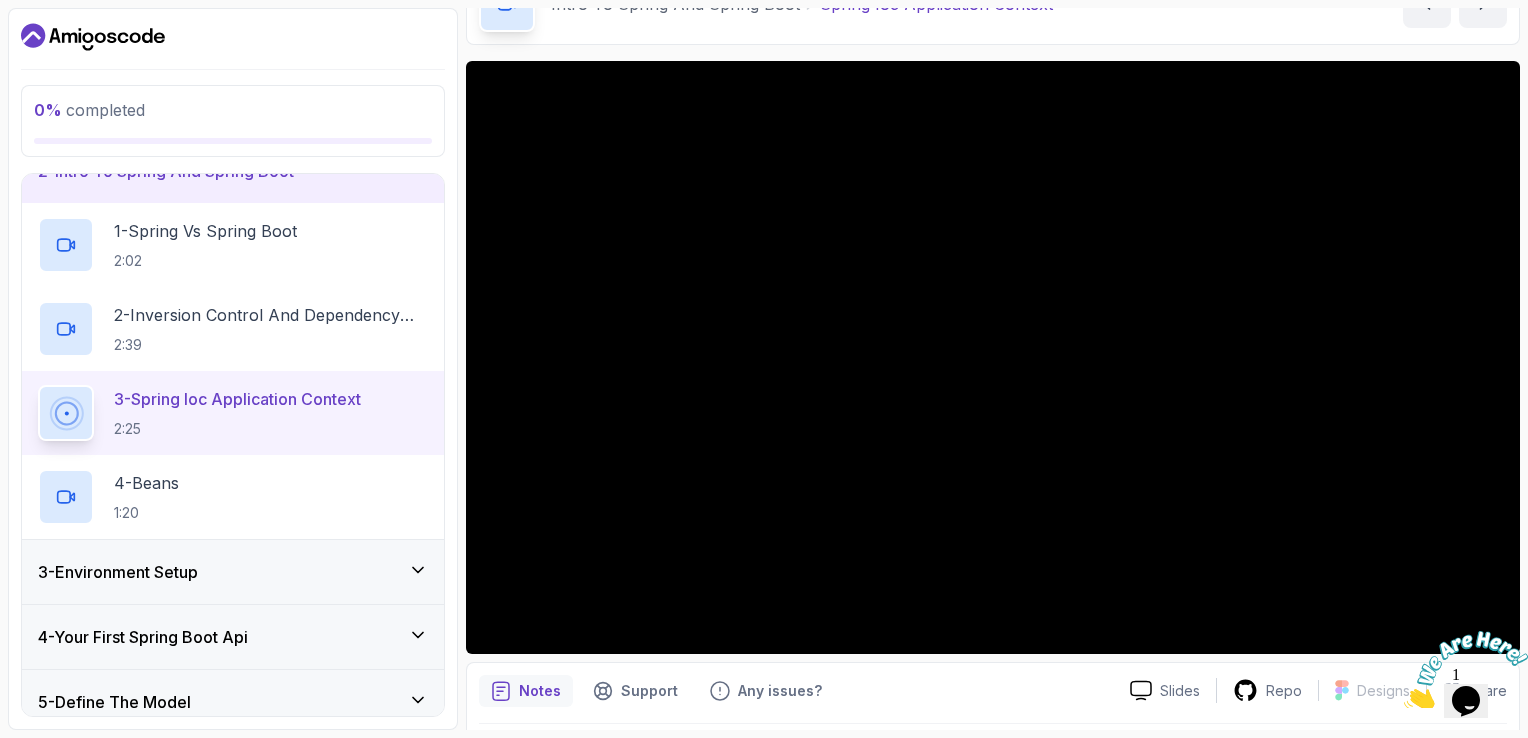 drag, startPoint x: 5, startPoint y: 62, endPoint x: 12, endPoint y: 89, distance: 27.89265 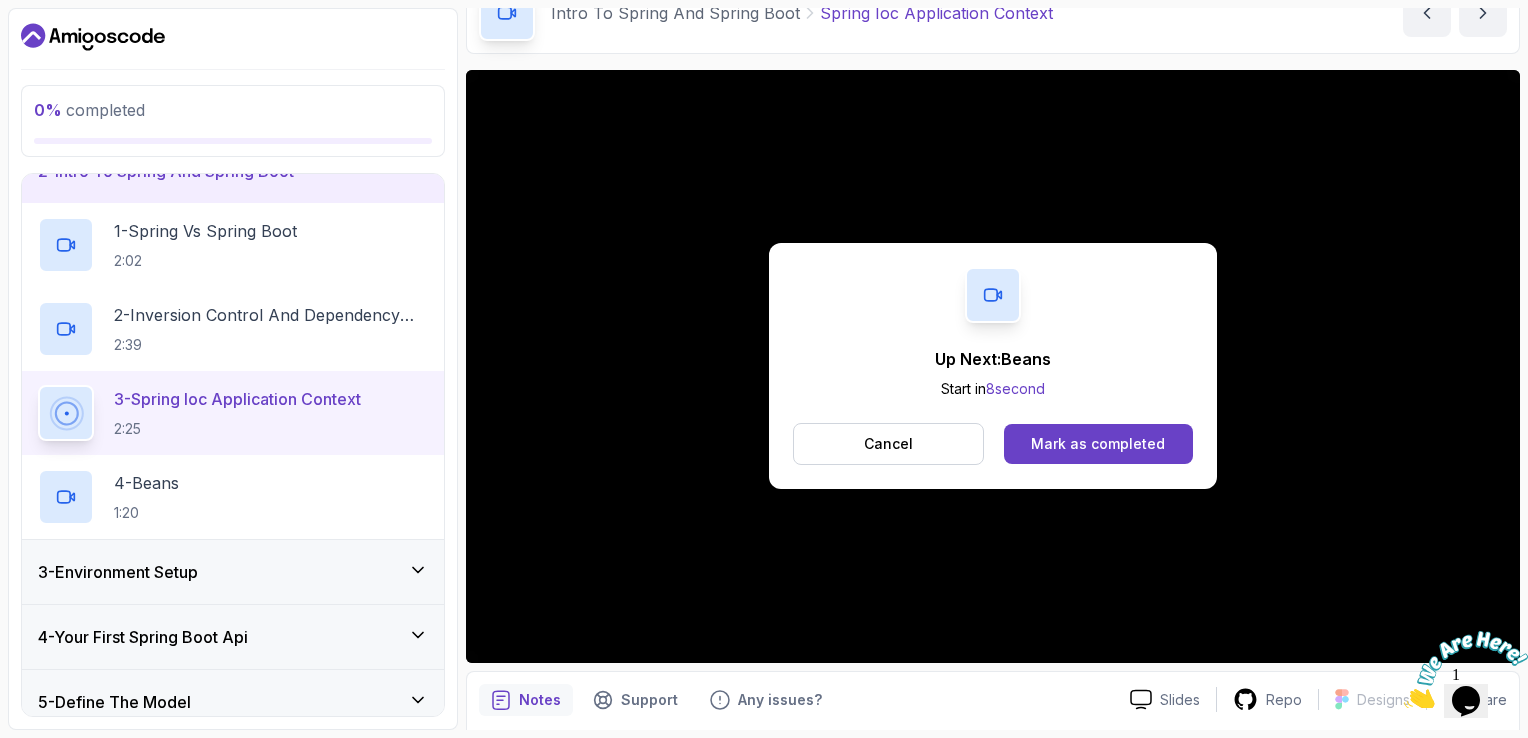 scroll, scrollTop: 0, scrollLeft: 0, axis: both 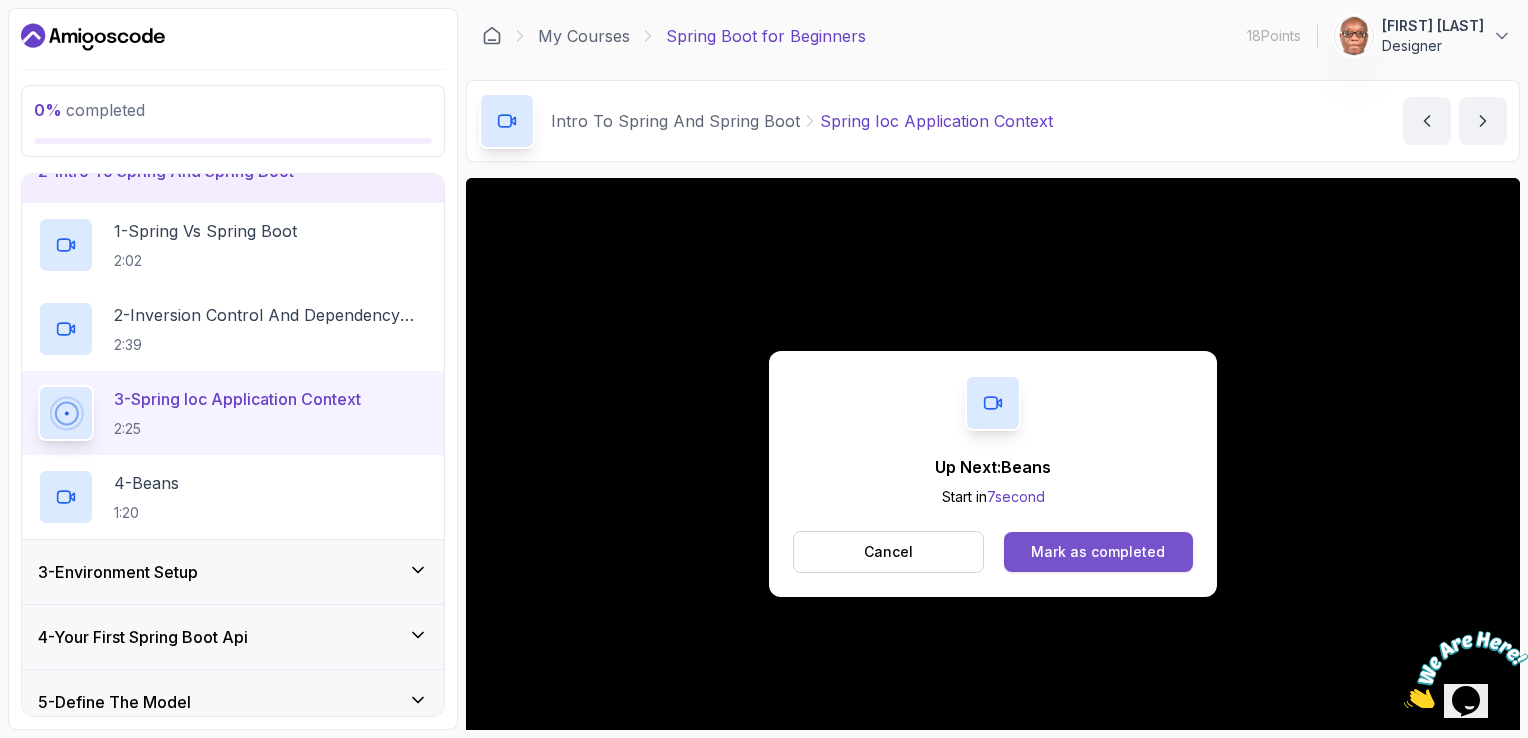 click on "Mark as completed" at bounding box center [1098, 552] 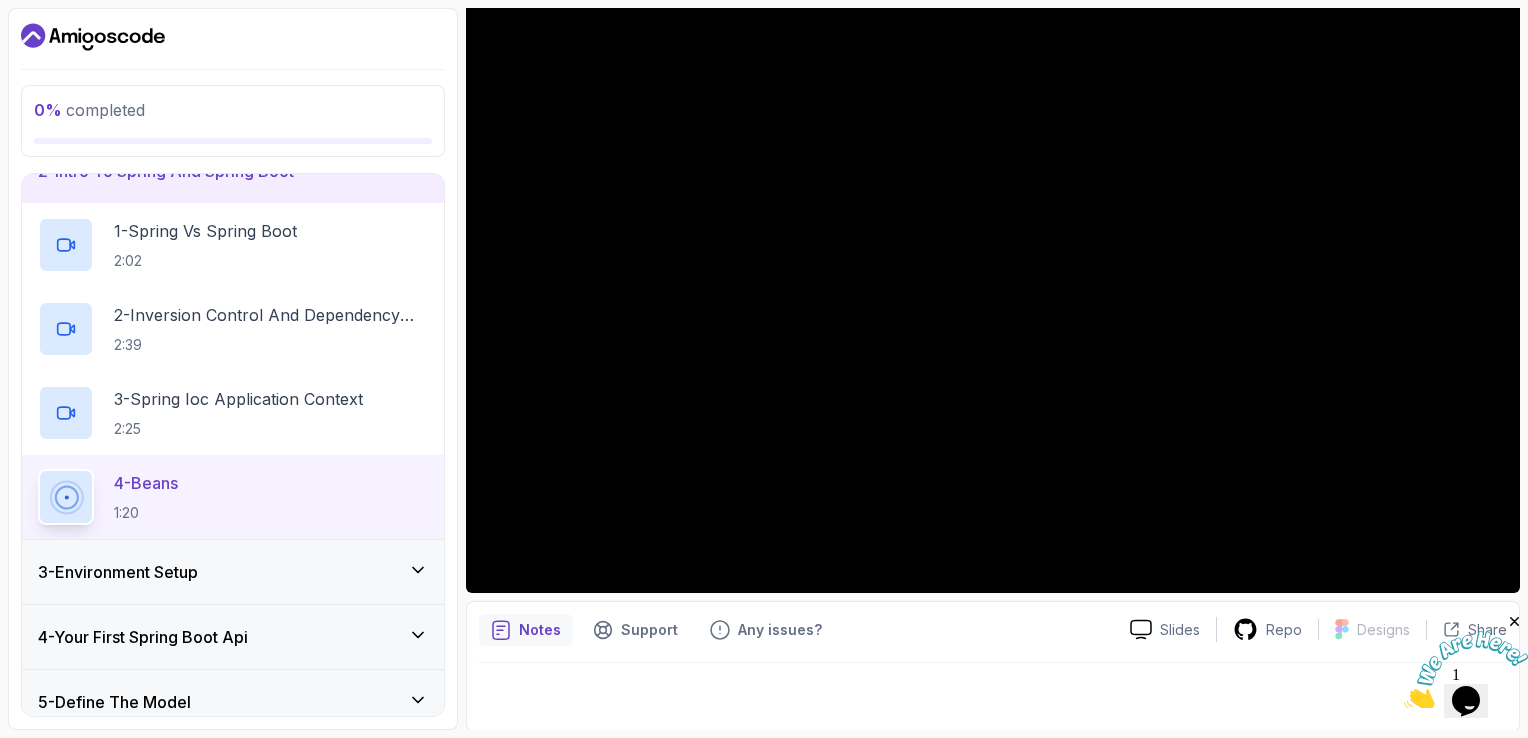 scroll, scrollTop: 78, scrollLeft: 0, axis: vertical 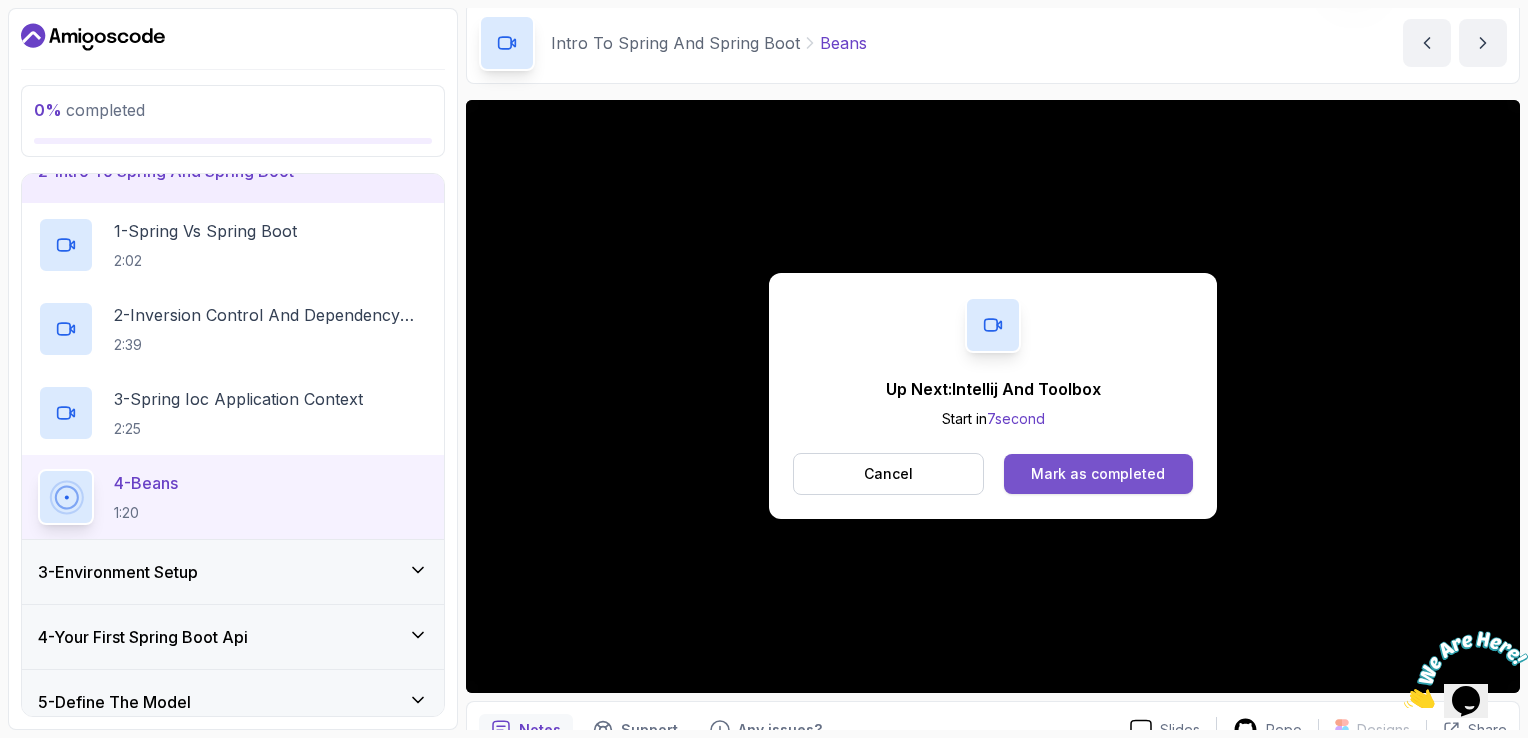 click on "Mark as completed" at bounding box center (1098, 474) 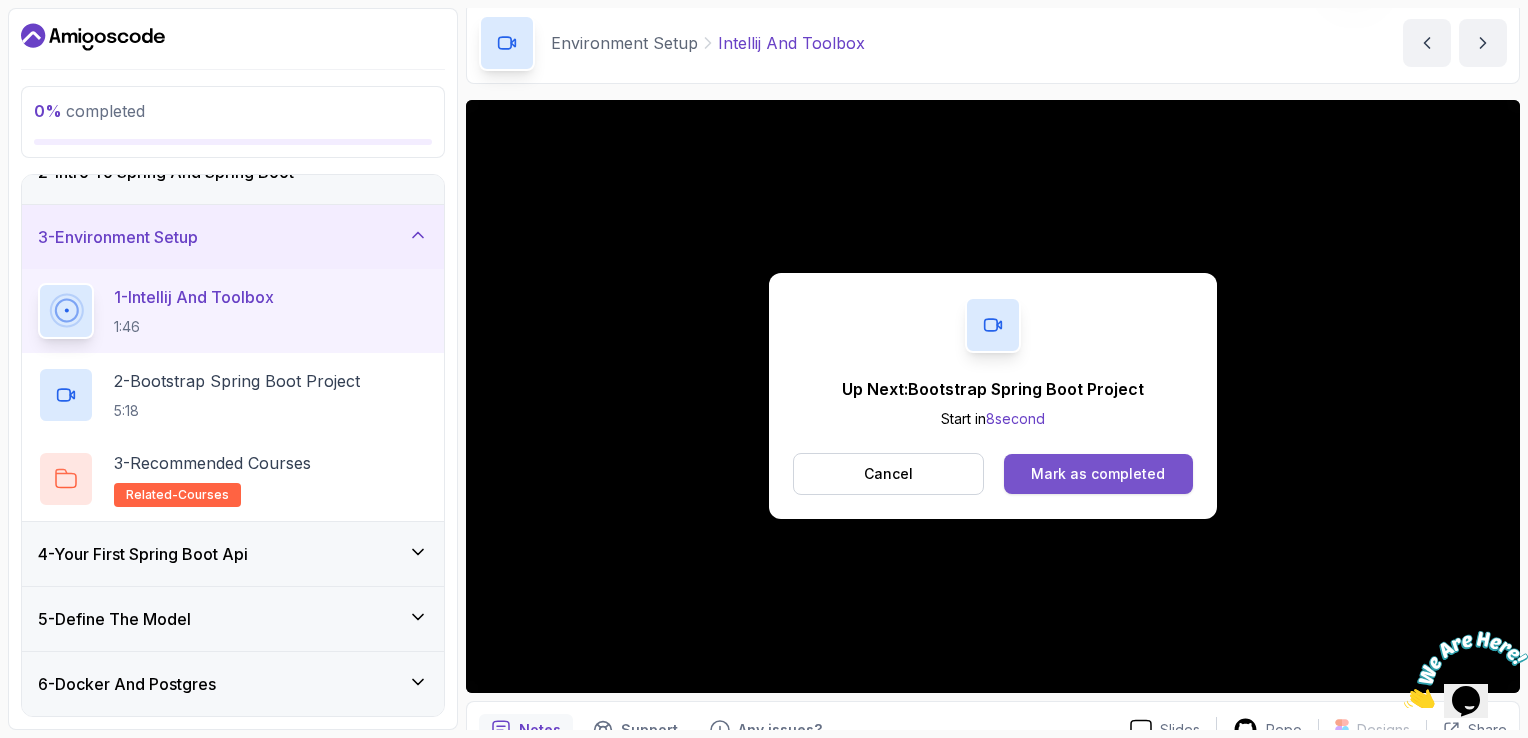 click on "Mark as completed" at bounding box center [1098, 474] 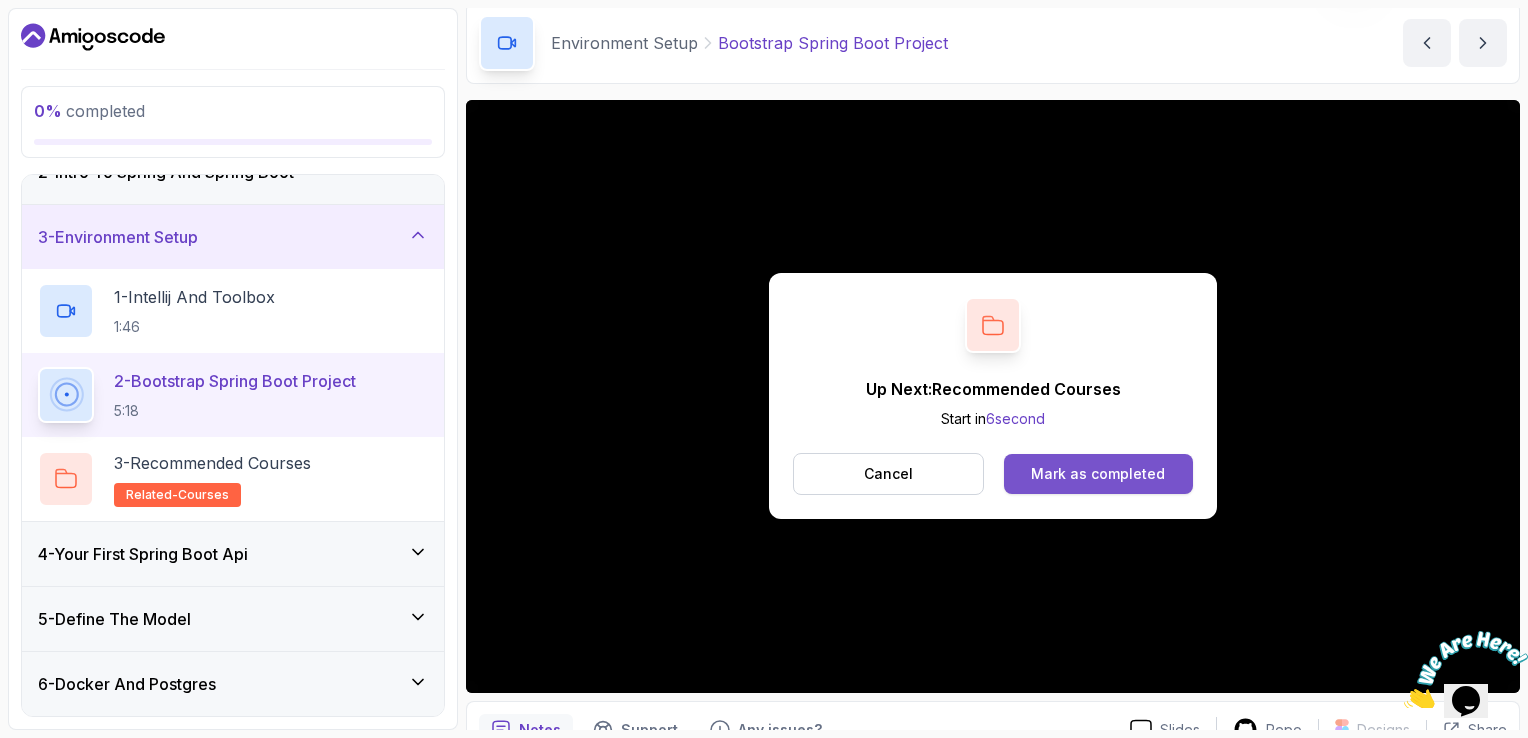 click on "Mark as completed" at bounding box center [1098, 474] 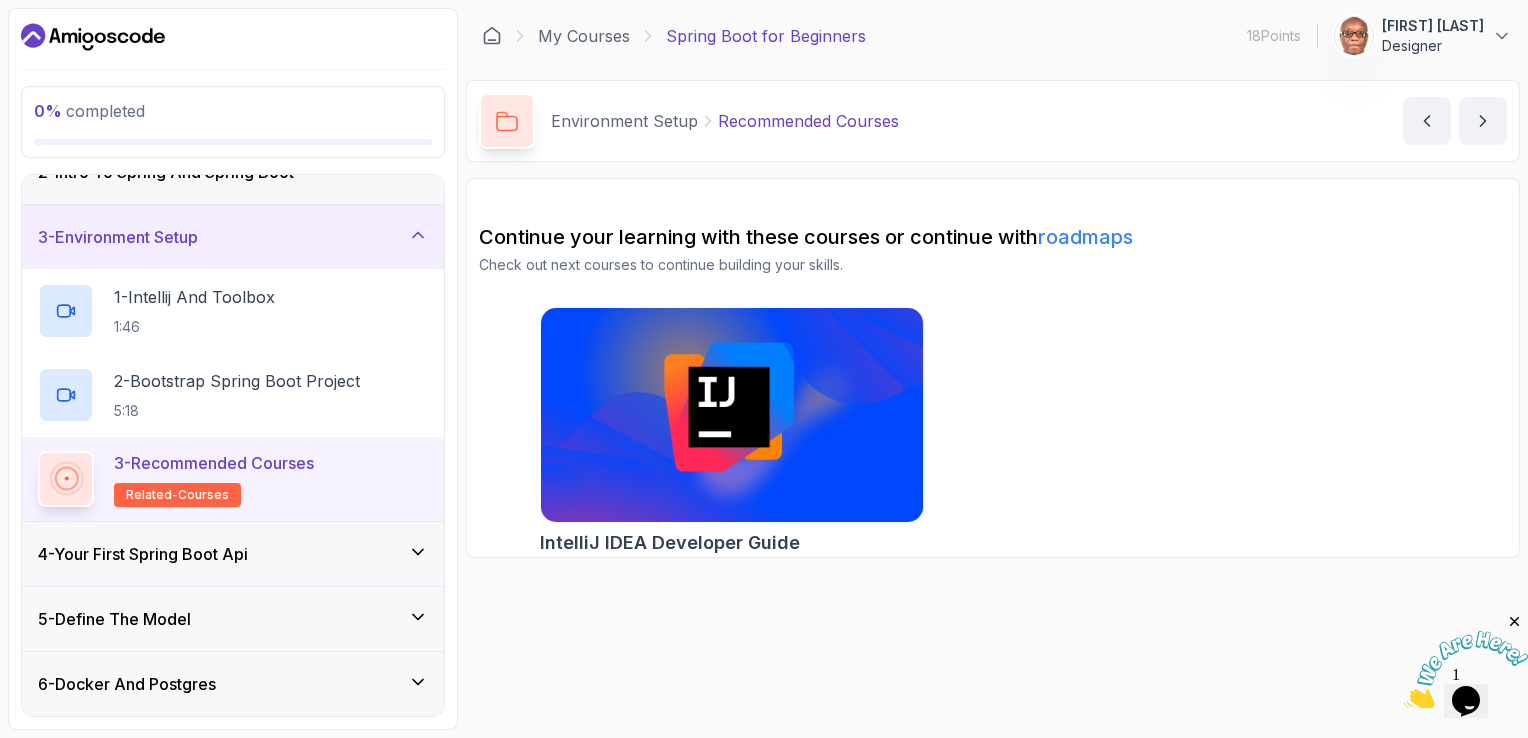 scroll, scrollTop: 0, scrollLeft: 0, axis: both 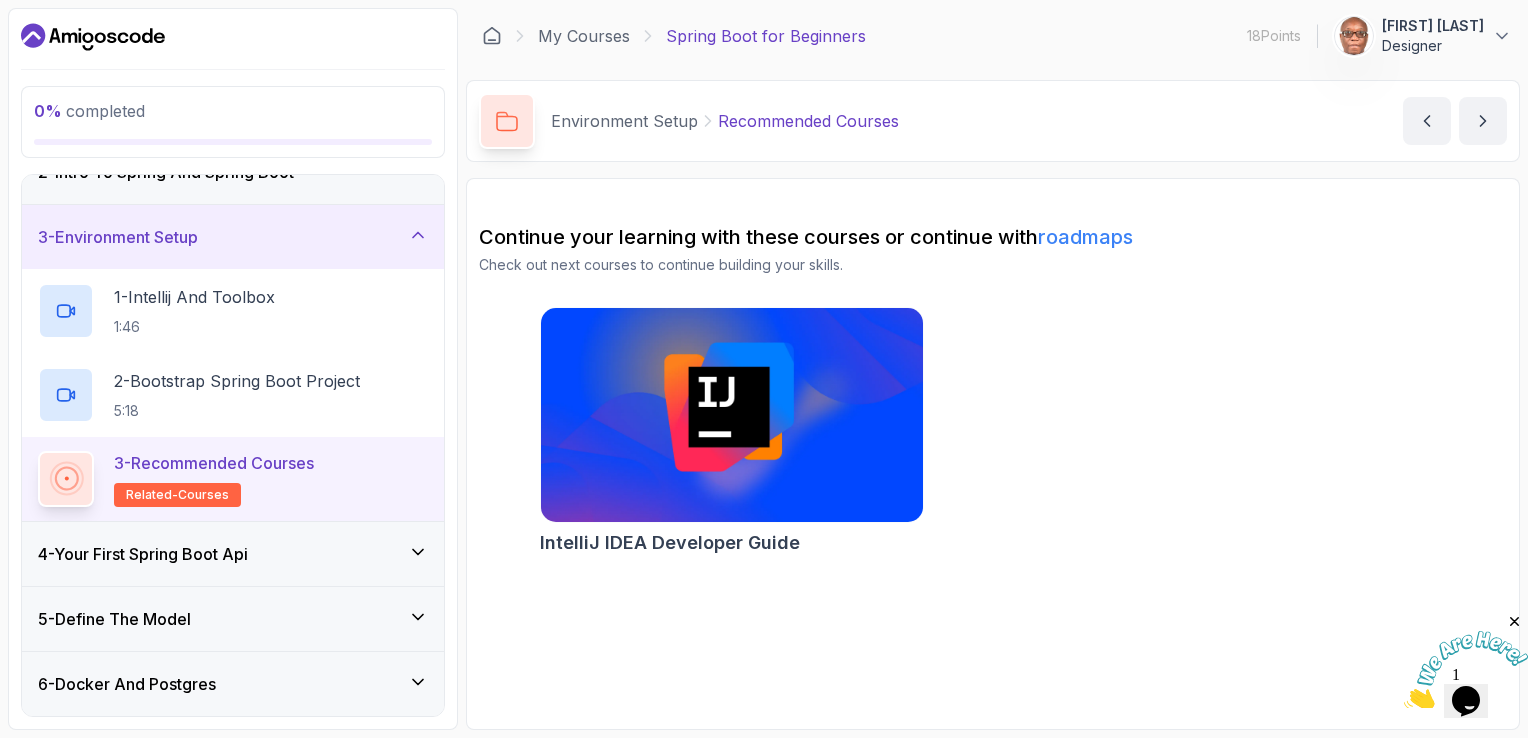 click on "4  -  Your First Spring Boot Api" at bounding box center [143, 554] 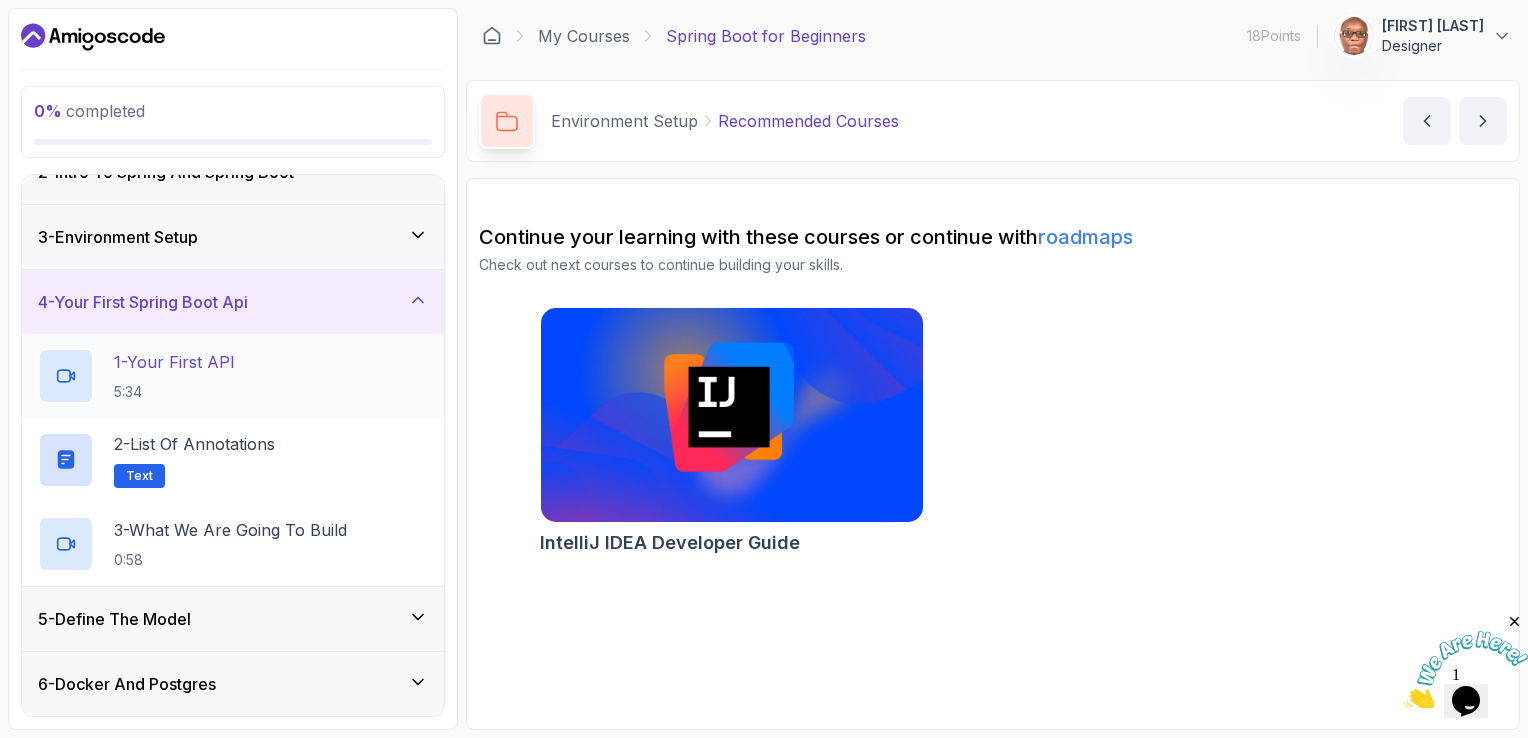 click on "1  -  Your First API" at bounding box center (174, 362) 